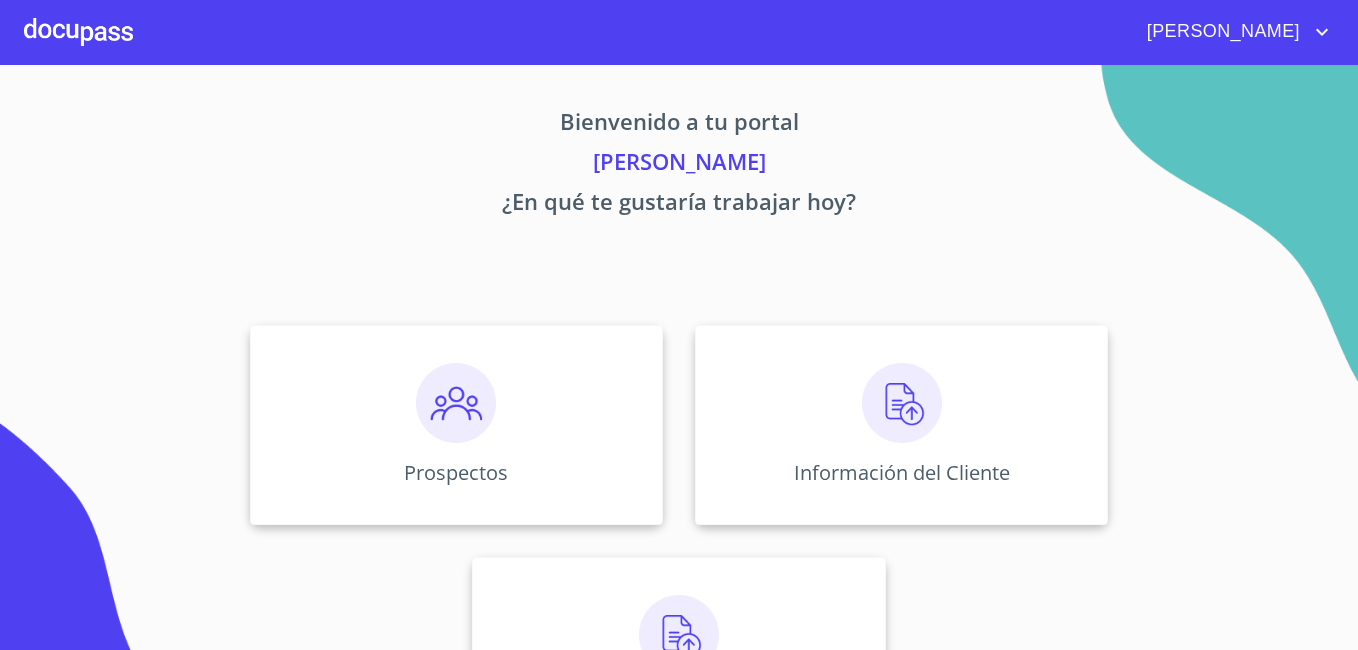 scroll, scrollTop: 0, scrollLeft: 0, axis: both 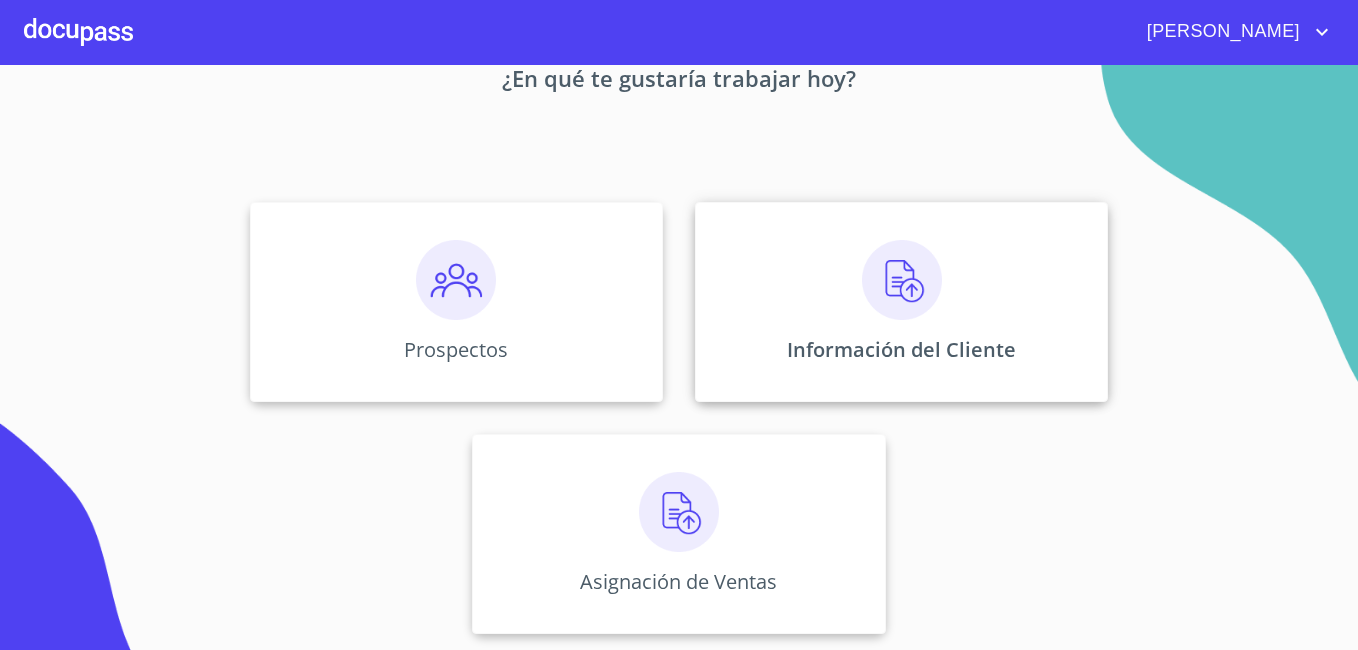 click at bounding box center [902, 280] 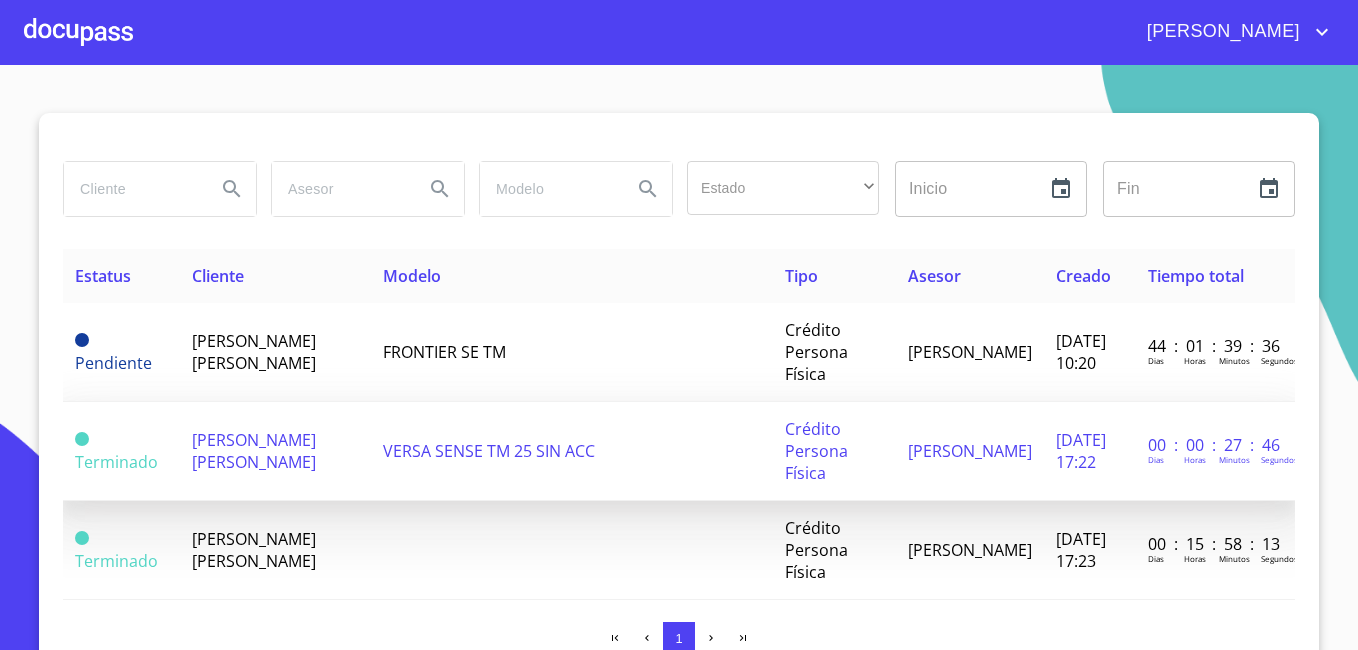 click on "[PERSON_NAME] [PERSON_NAME]" at bounding box center [254, 451] 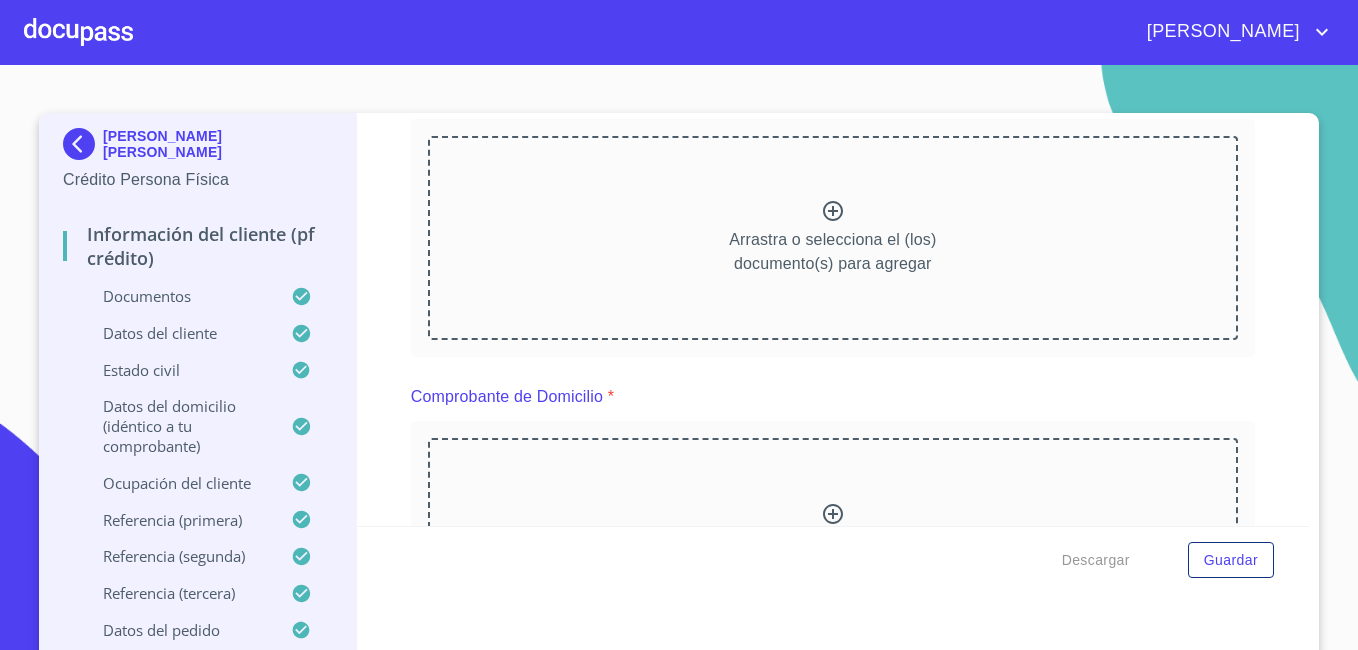 scroll, scrollTop: 365, scrollLeft: 0, axis: vertical 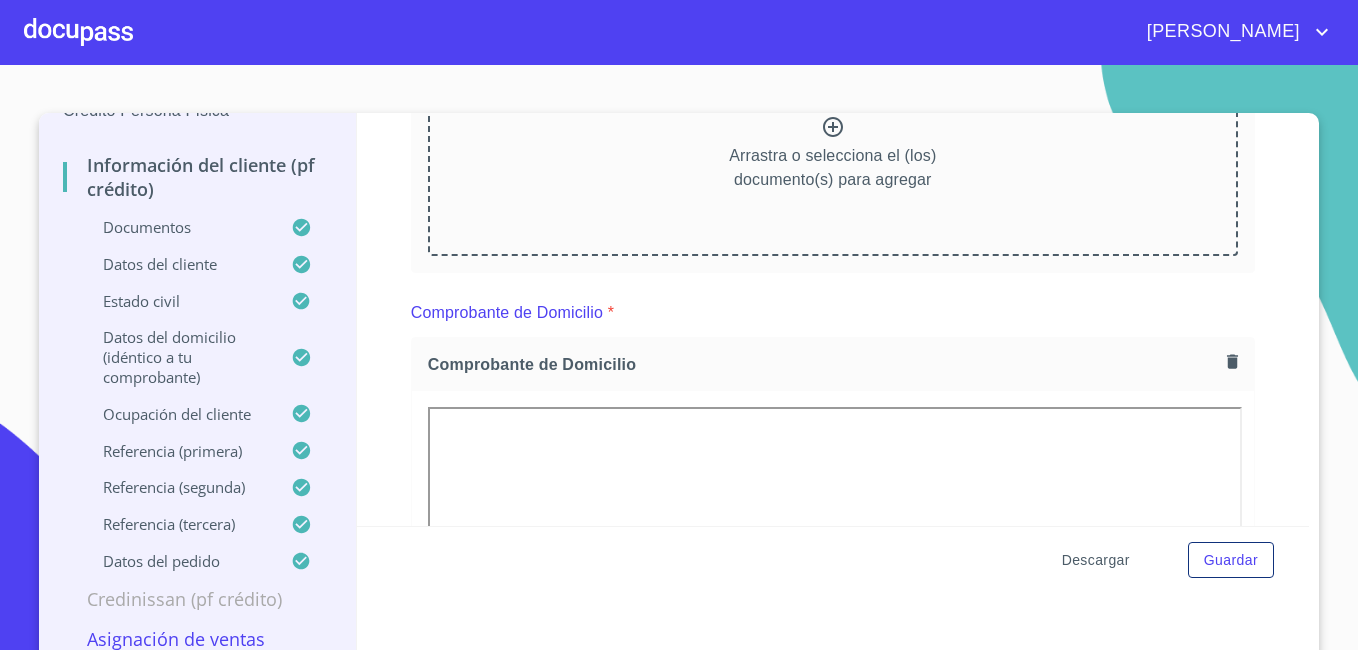click on "Descargar" at bounding box center [1096, 560] 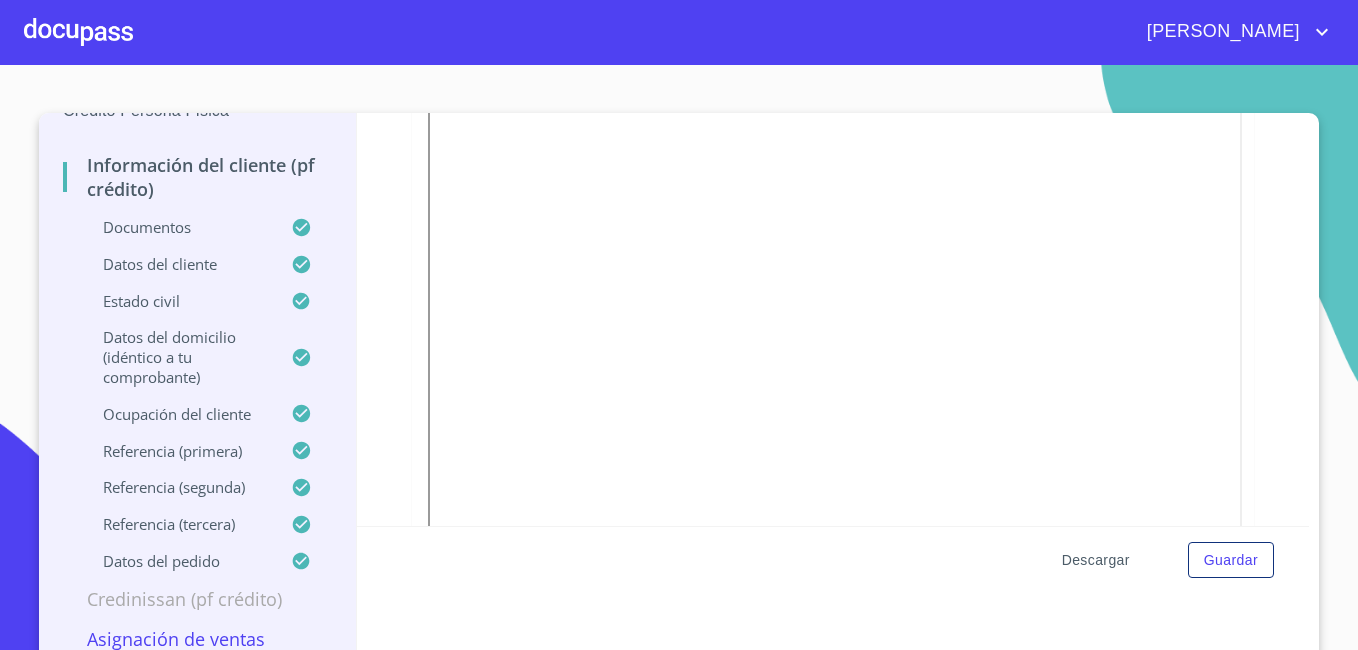 click on "Descargar" at bounding box center [1096, 560] 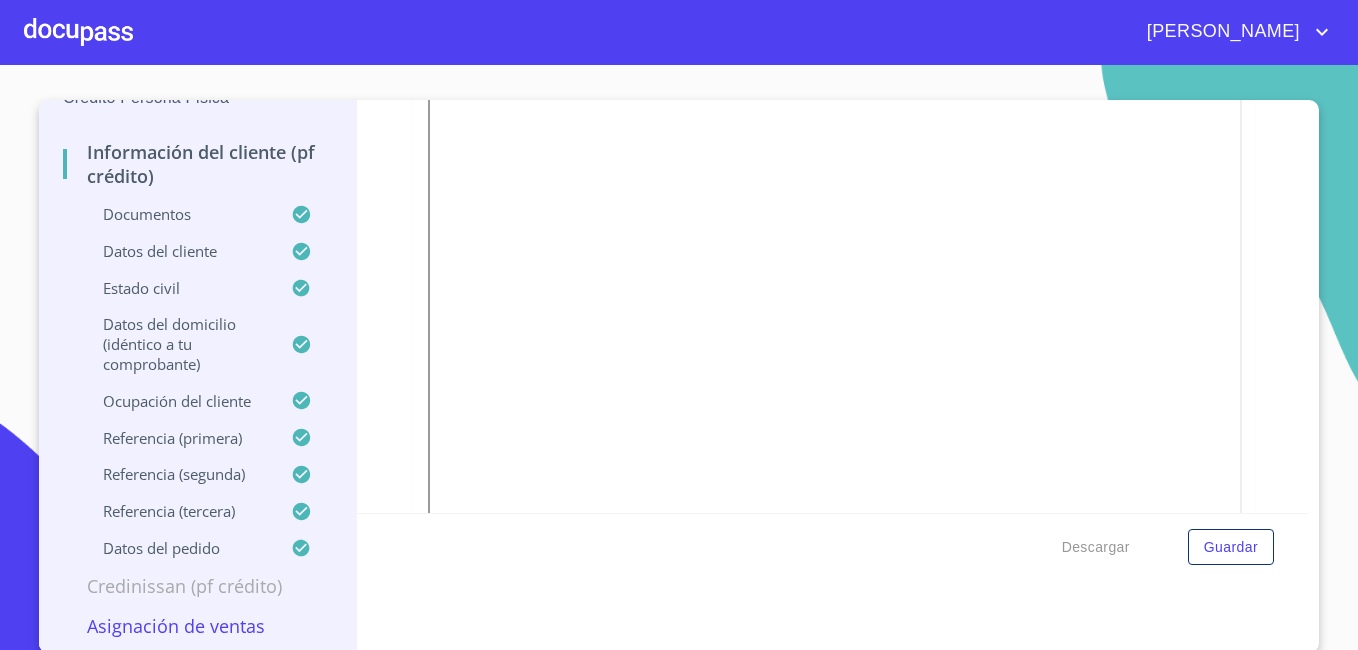 scroll, scrollTop: 16, scrollLeft: 0, axis: vertical 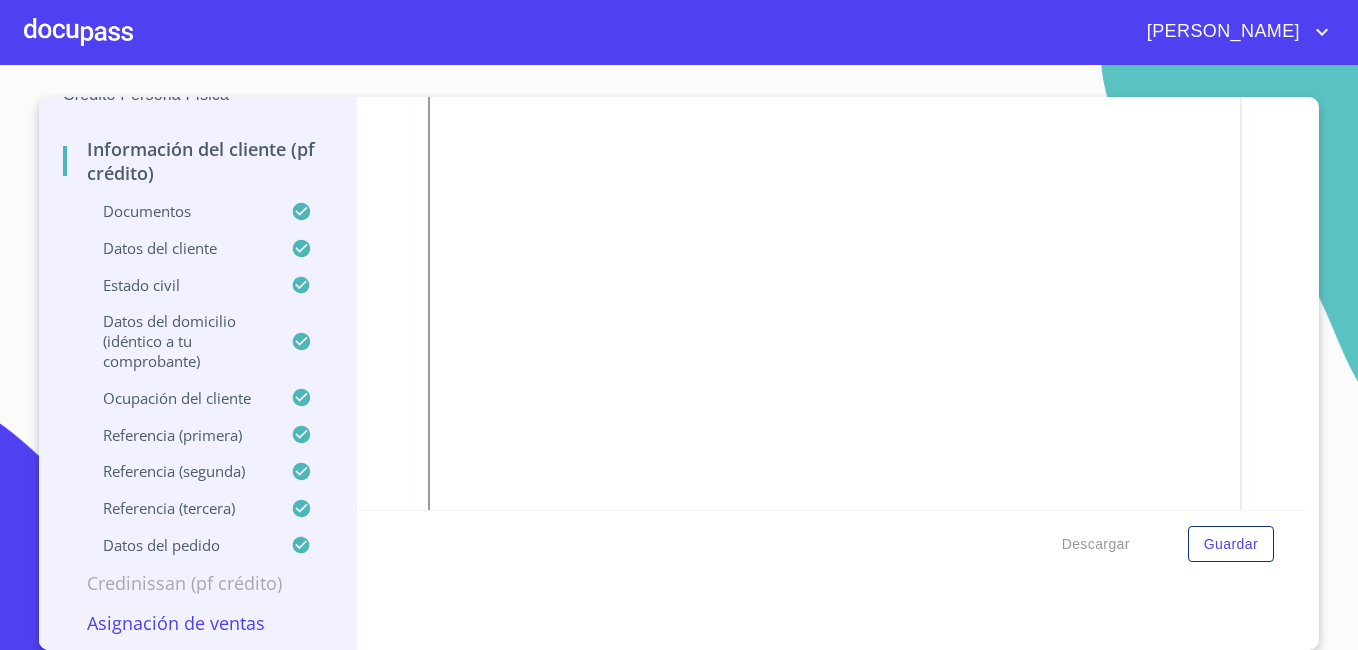 click on "Asignación de Ventas" at bounding box center (197, 623) 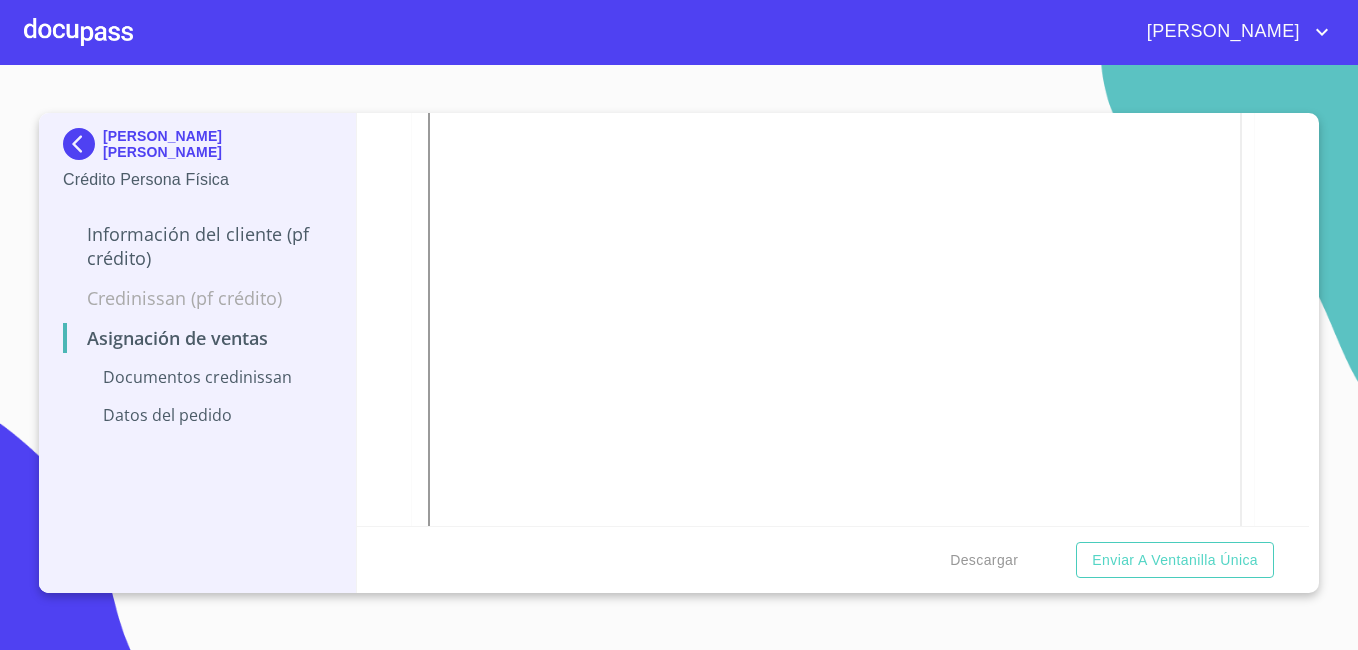 scroll, scrollTop: 0, scrollLeft: 0, axis: both 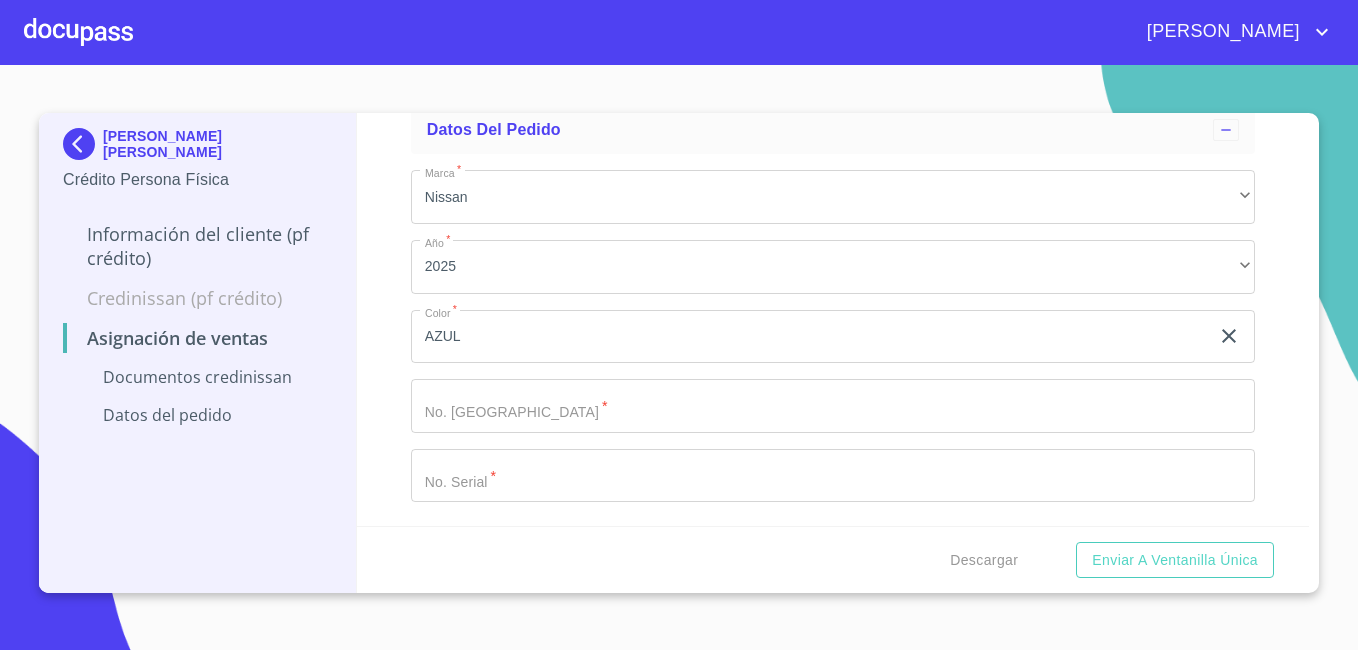 click on "Información del cliente (PF crédito)" at bounding box center [197, 246] 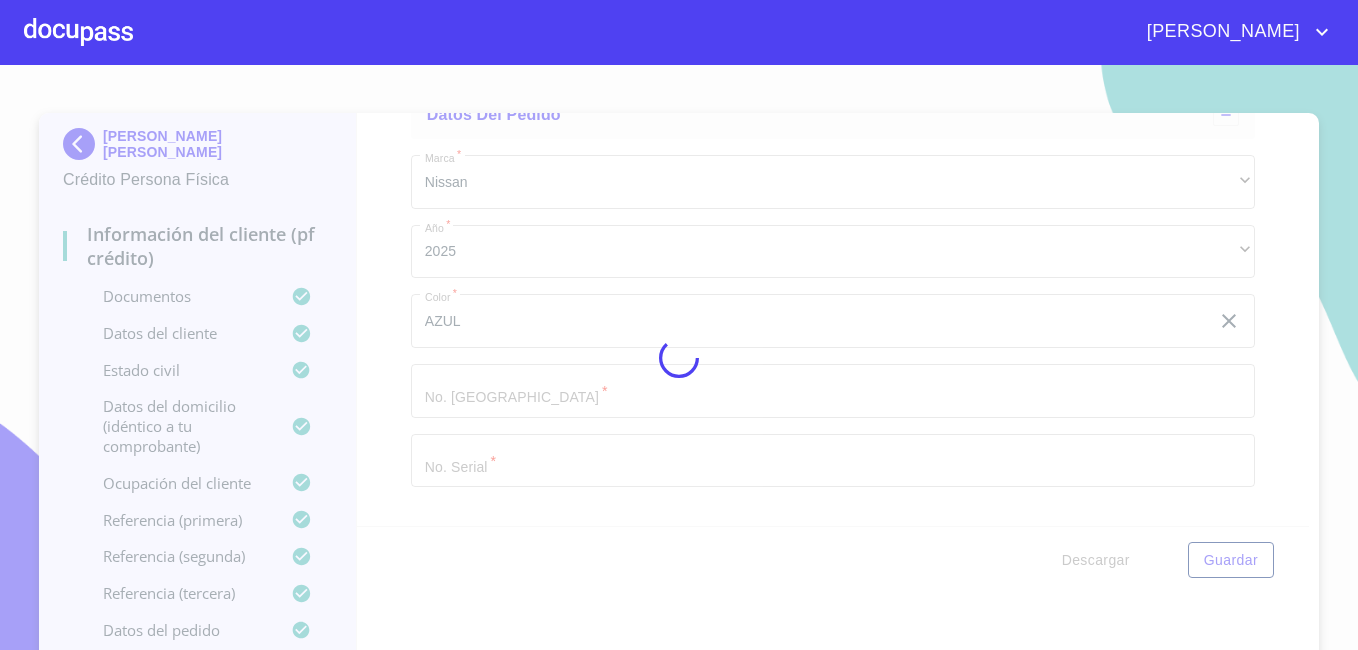 scroll, scrollTop: 112, scrollLeft: 0, axis: vertical 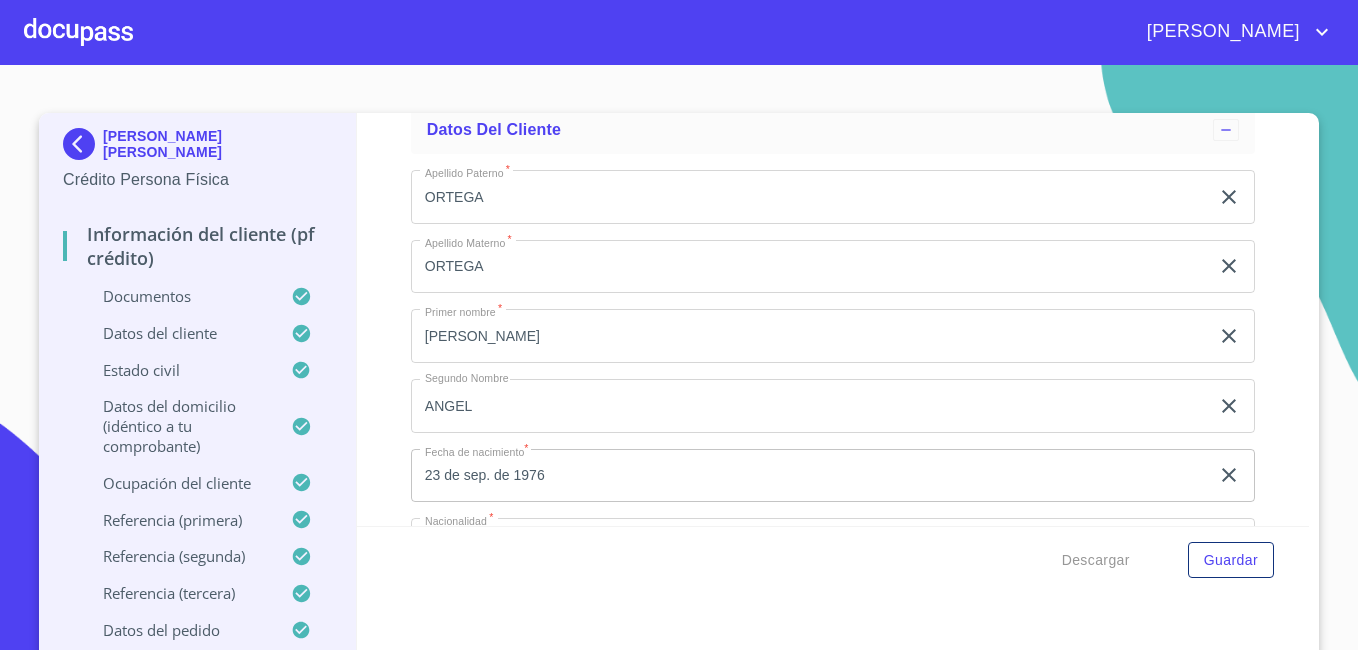 click at bounding box center (78, 32) 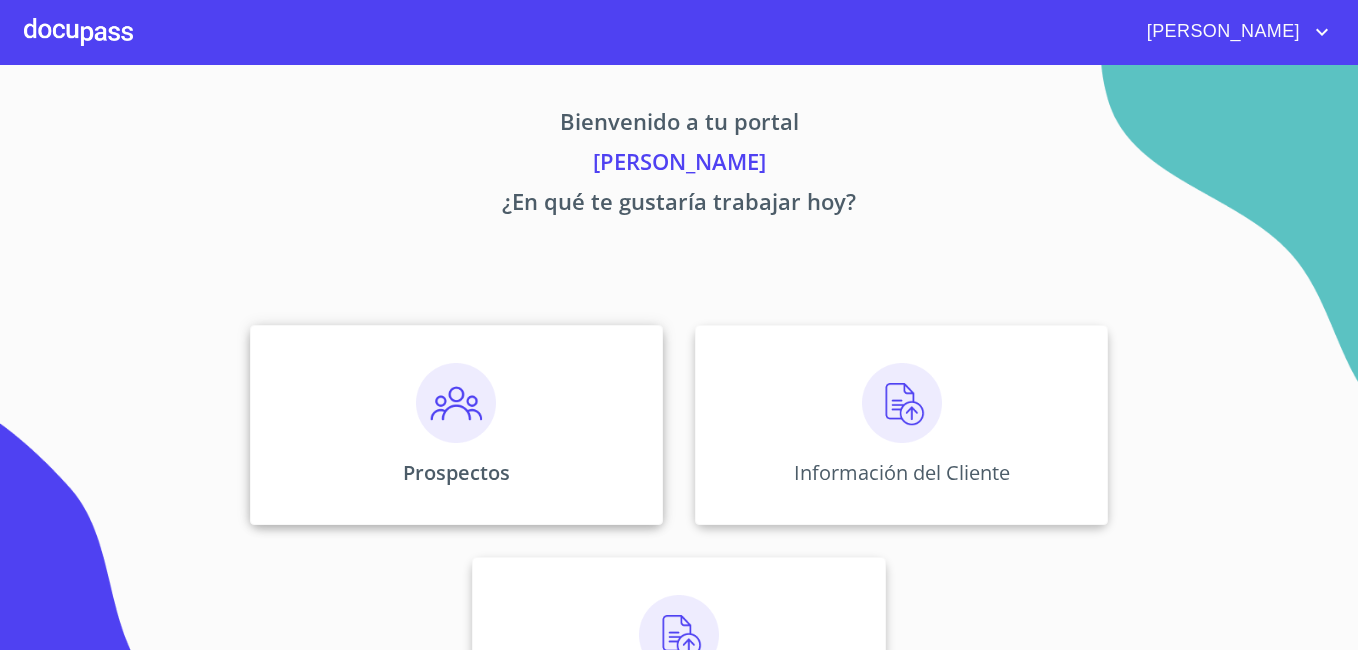 click at bounding box center [456, 403] 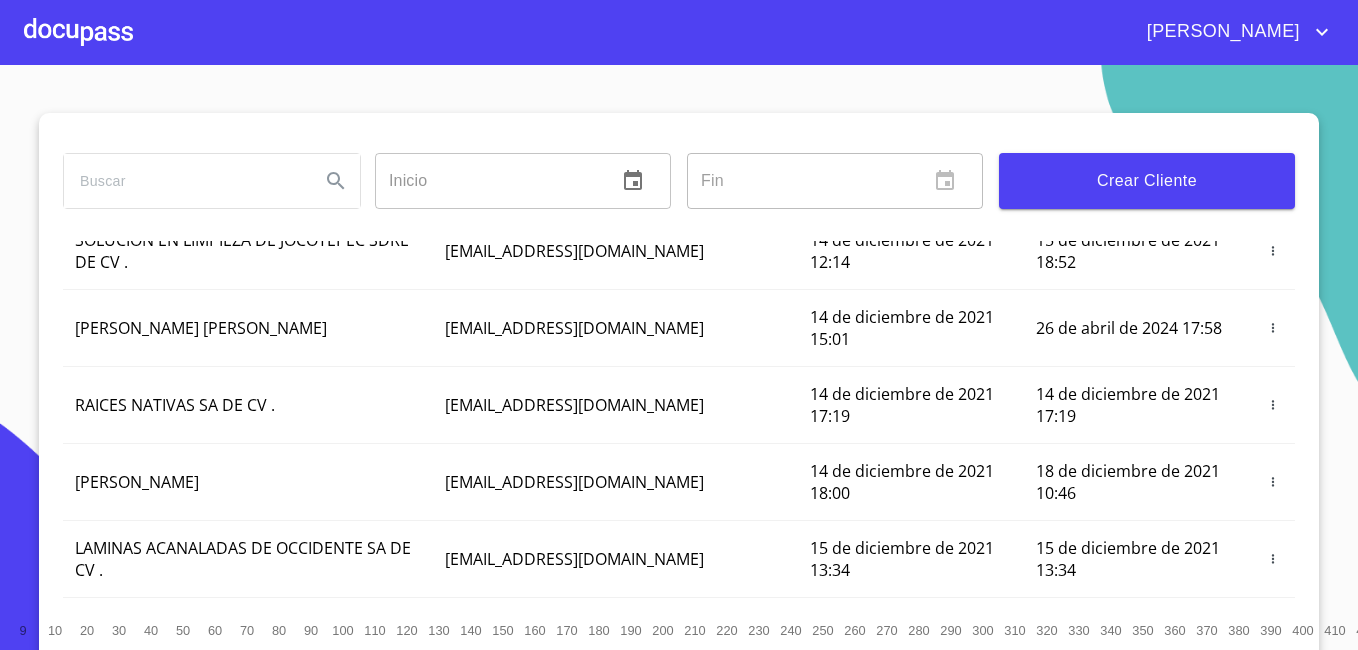scroll, scrollTop: 499, scrollLeft: 0, axis: vertical 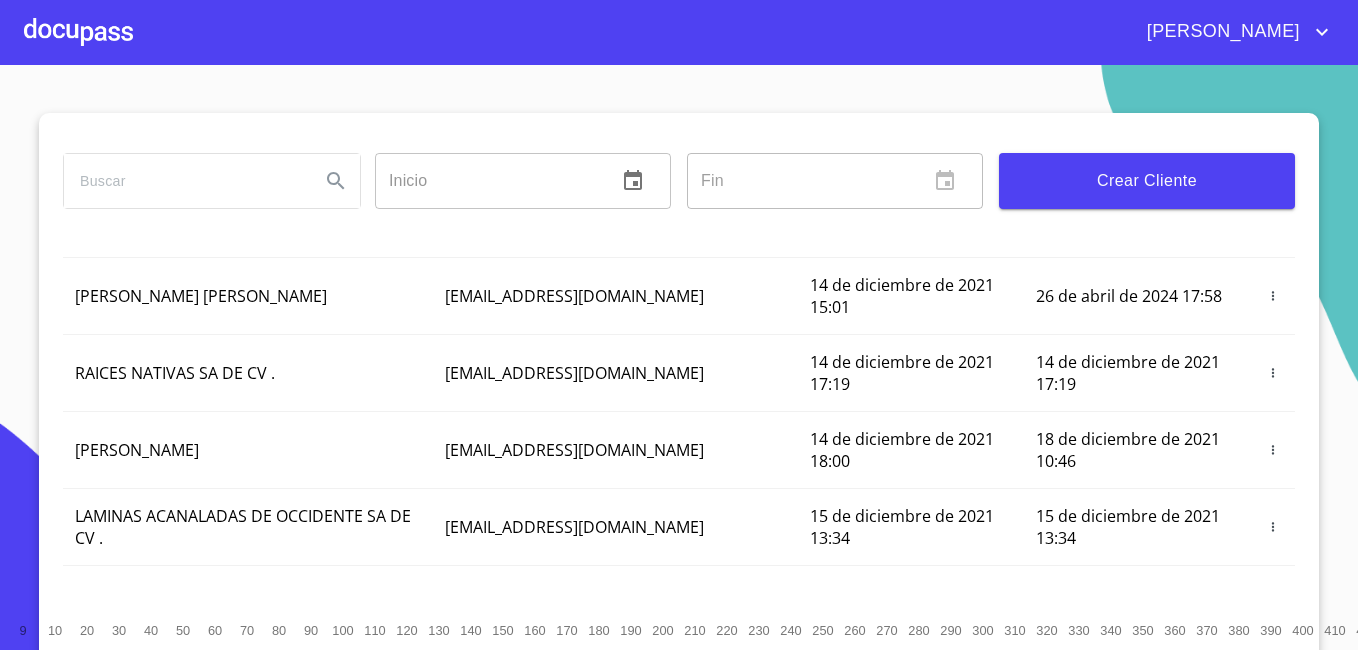 click at bounding box center [78, 32] 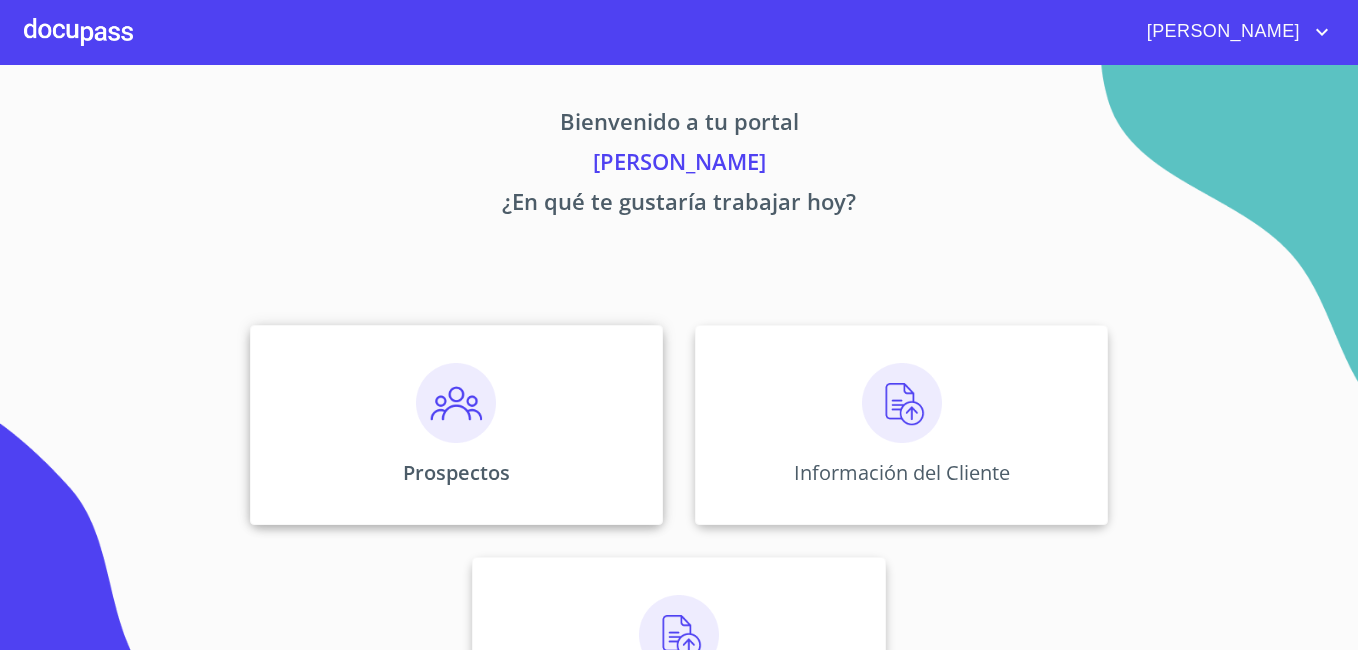 click at bounding box center [456, 403] 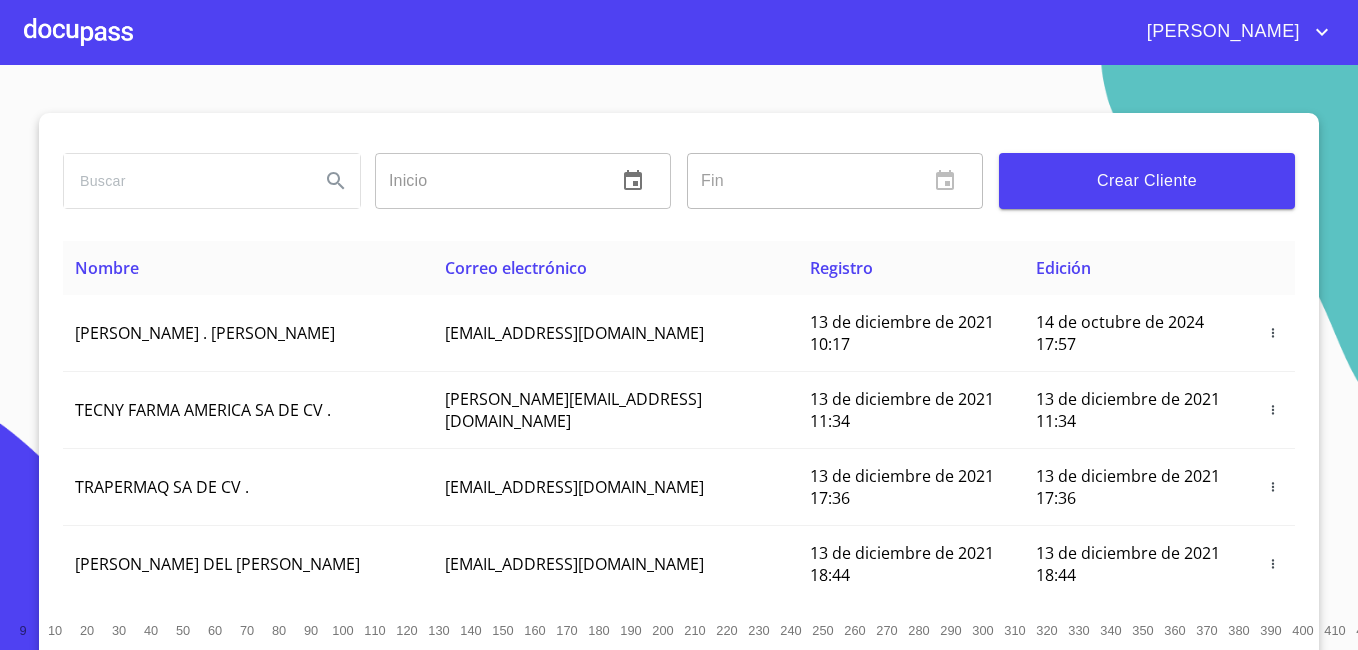 click at bounding box center (78, 32) 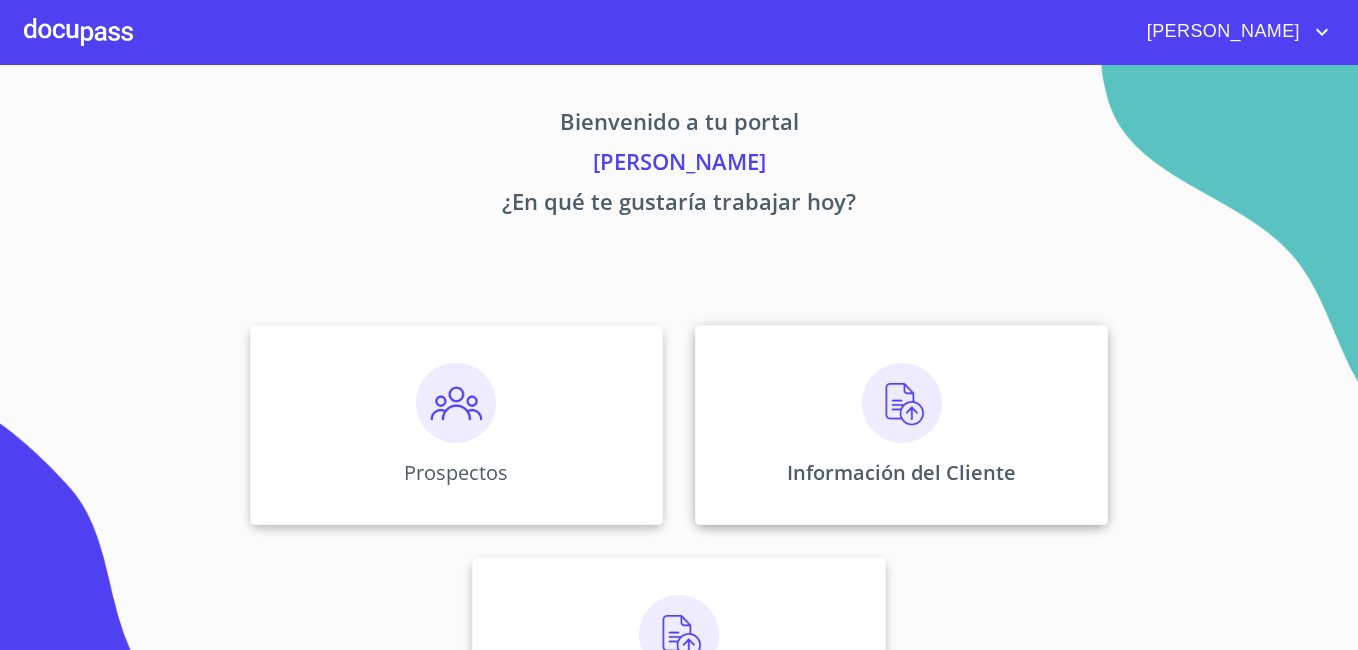 click on "Información del Cliente" at bounding box center [901, 425] 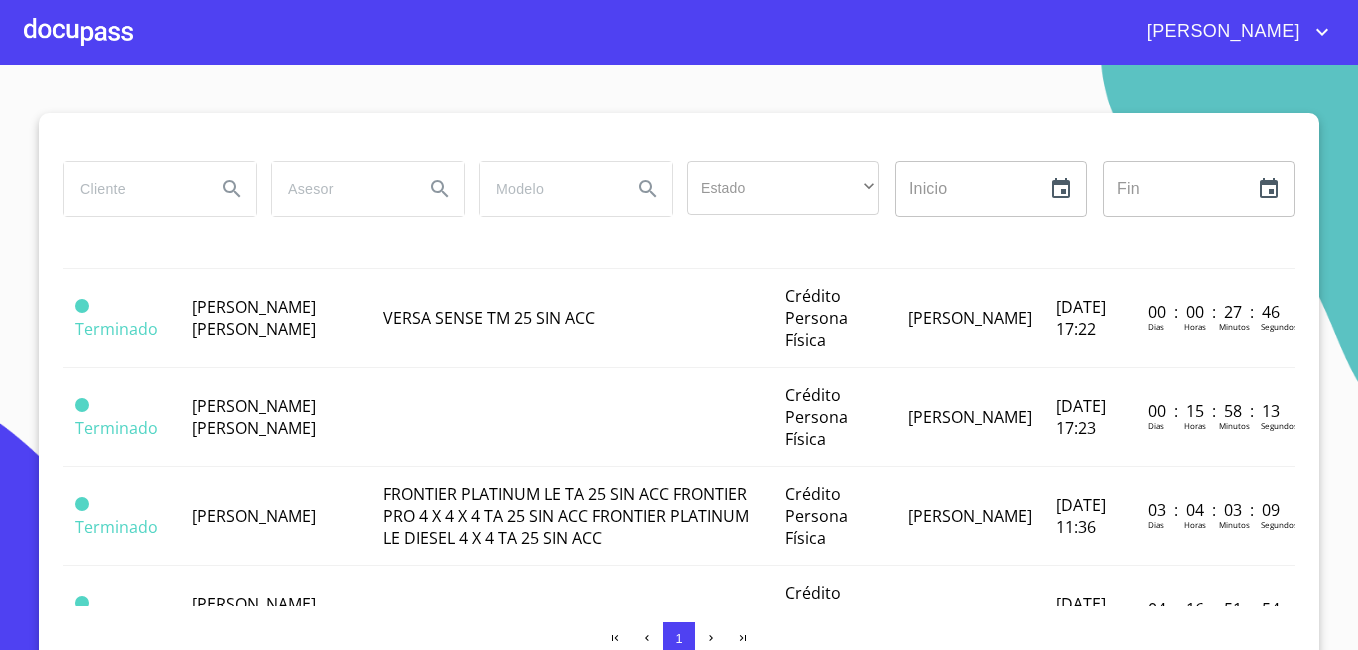 scroll, scrollTop: 0, scrollLeft: 0, axis: both 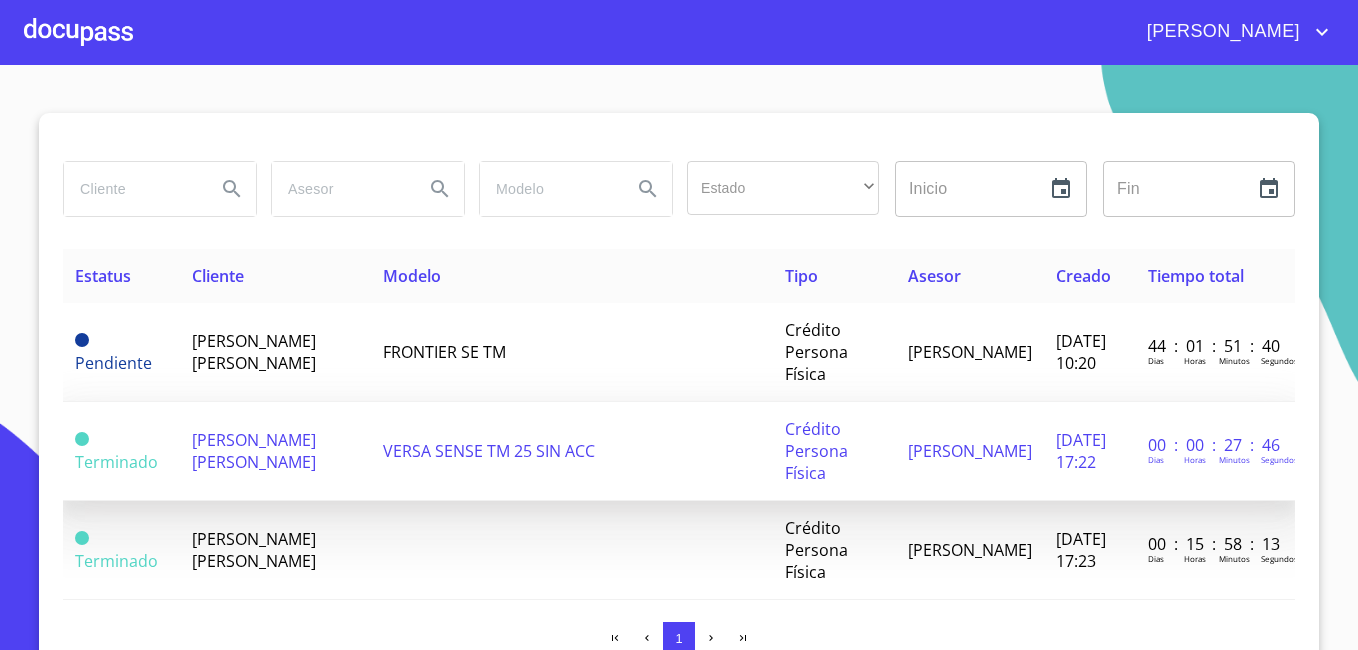 click on "[PERSON_NAME] [PERSON_NAME]" at bounding box center [254, 451] 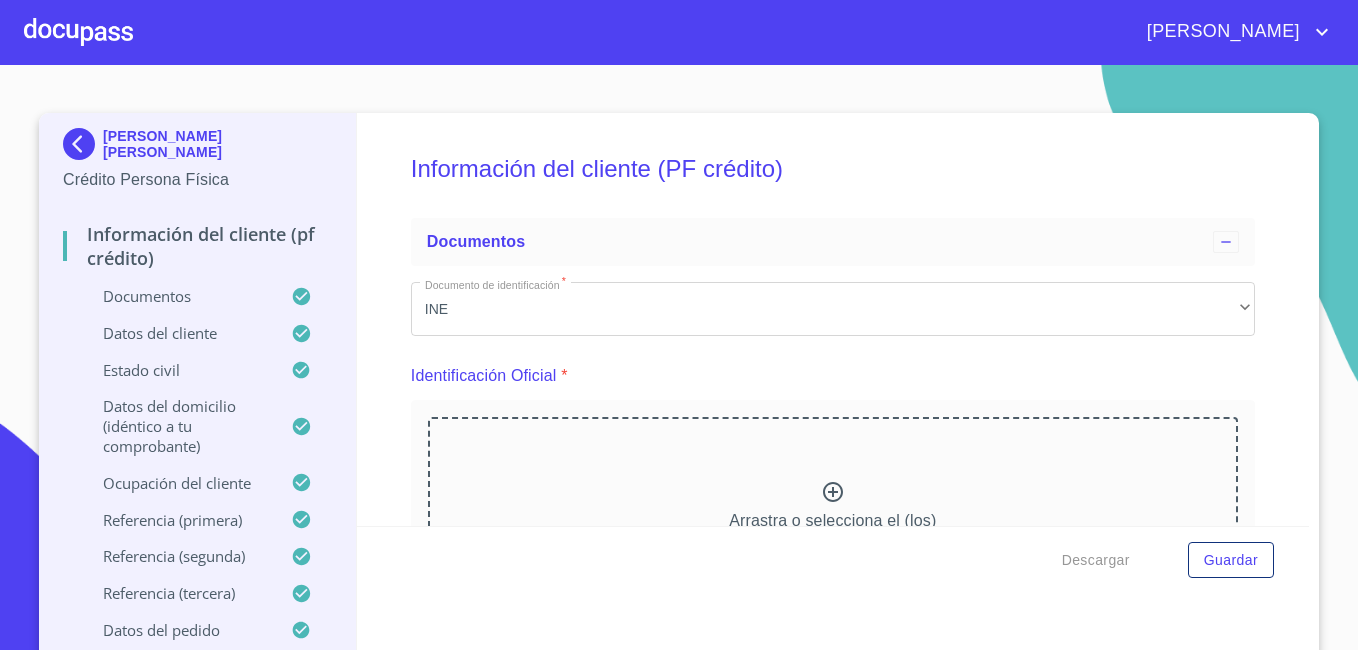 click on "Documentos" at bounding box center (177, 296) 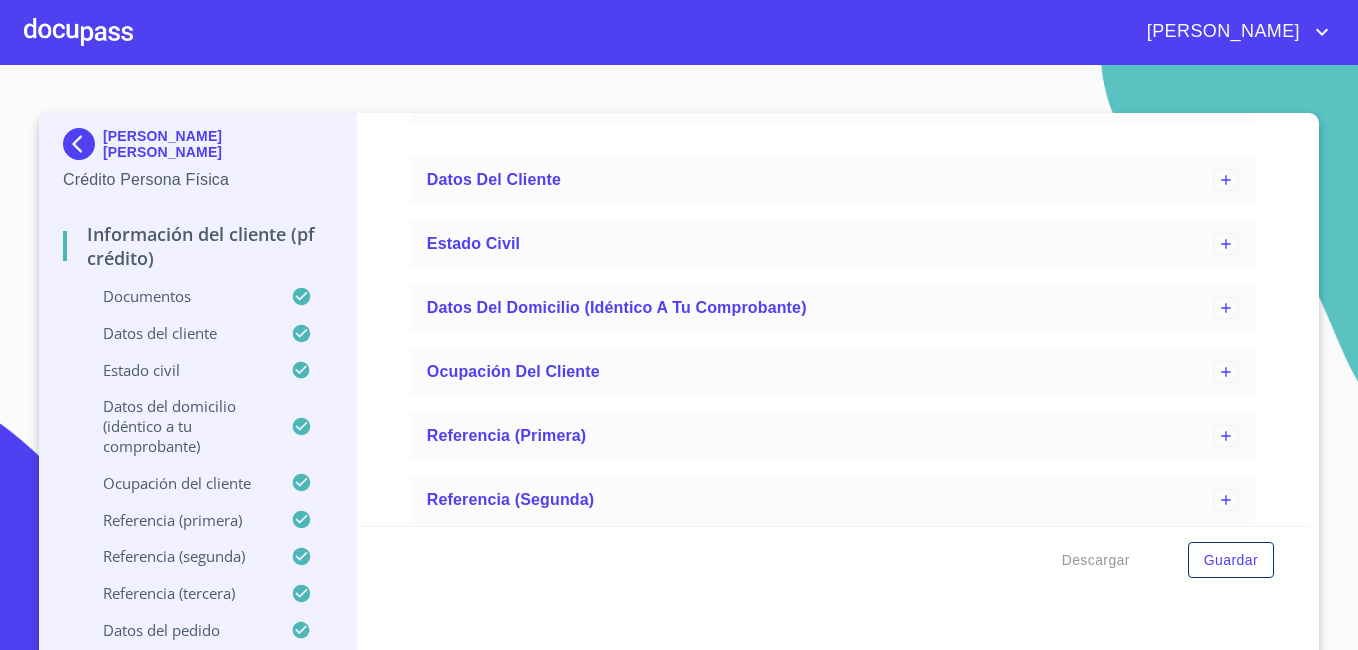 scroll, scrollTop: 5700, scrollLeft: 0, axis: vertical 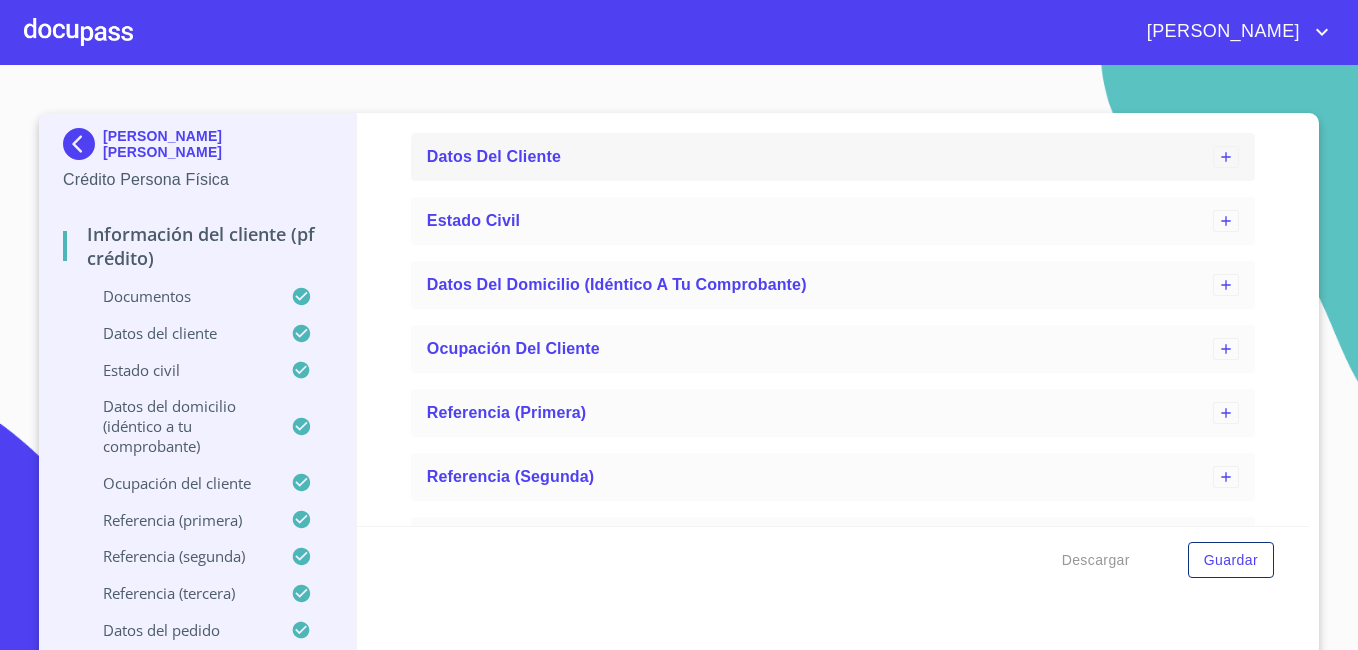 click on "Datos del cliente" at bounding box center (494, 156) 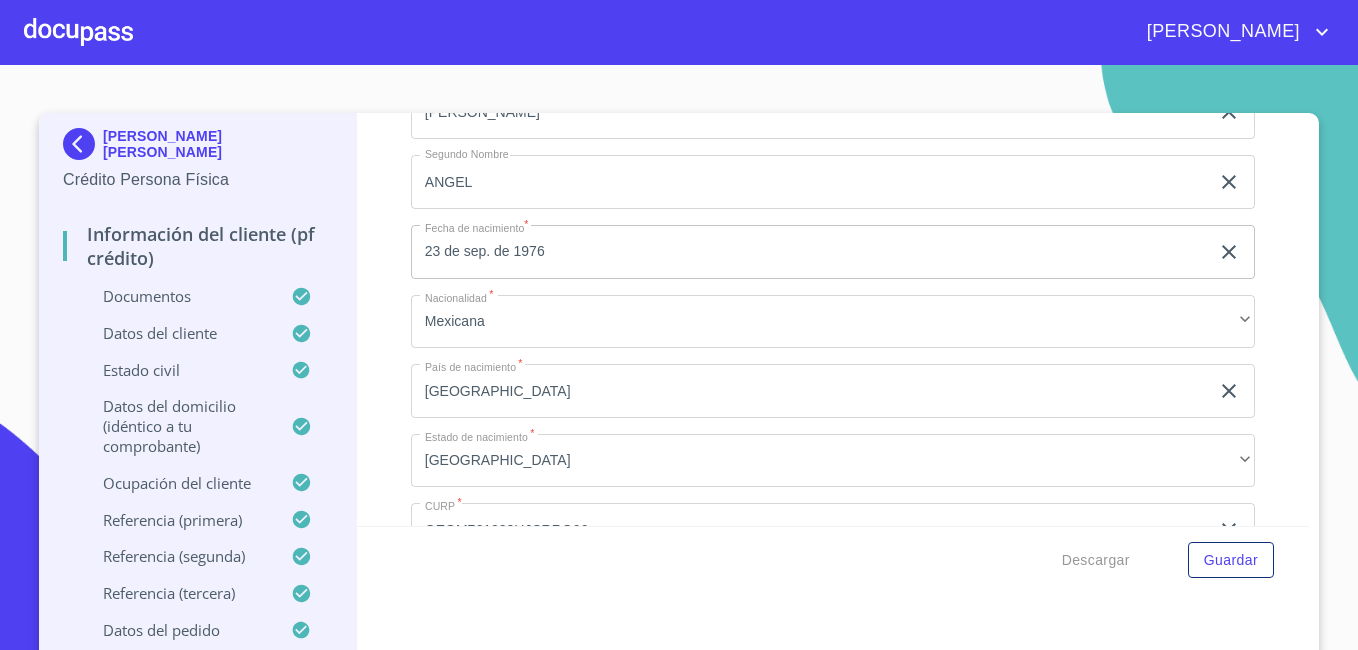 scroll, scrollTop: 6000, scrollLeft: 0, axis: vertical 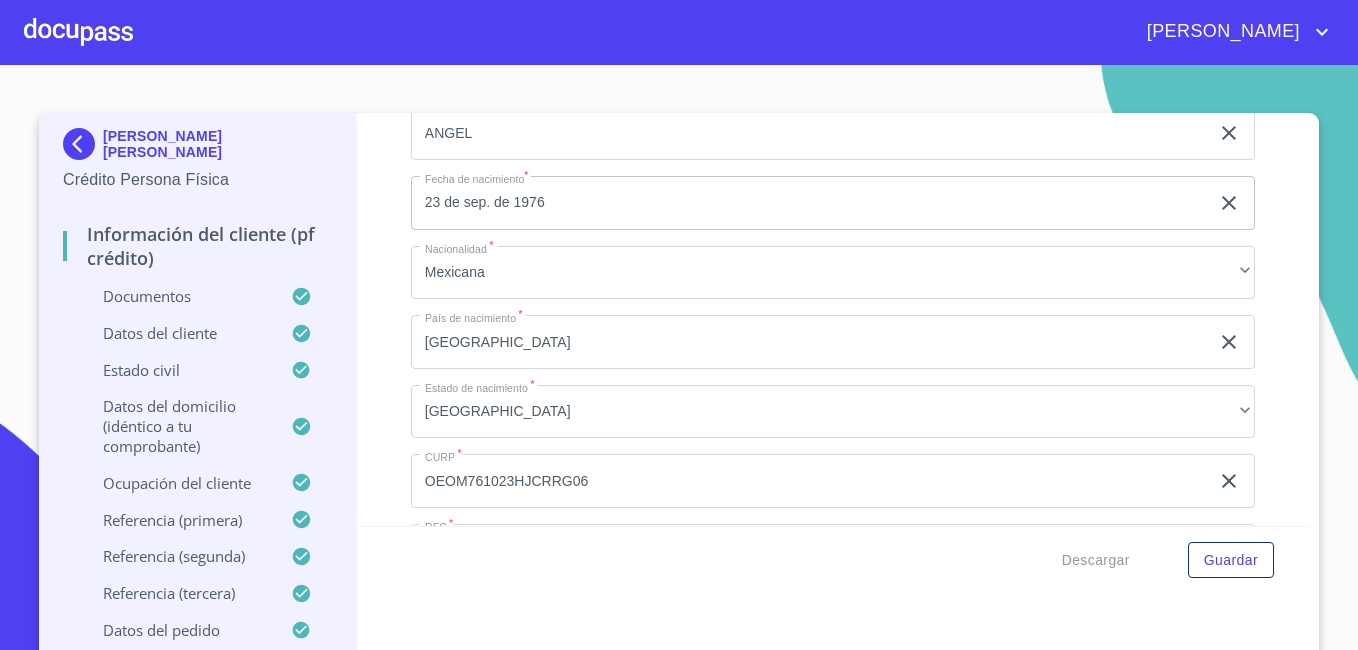 click on "23 de sep. de 1976" at bounding box center (814, 203) 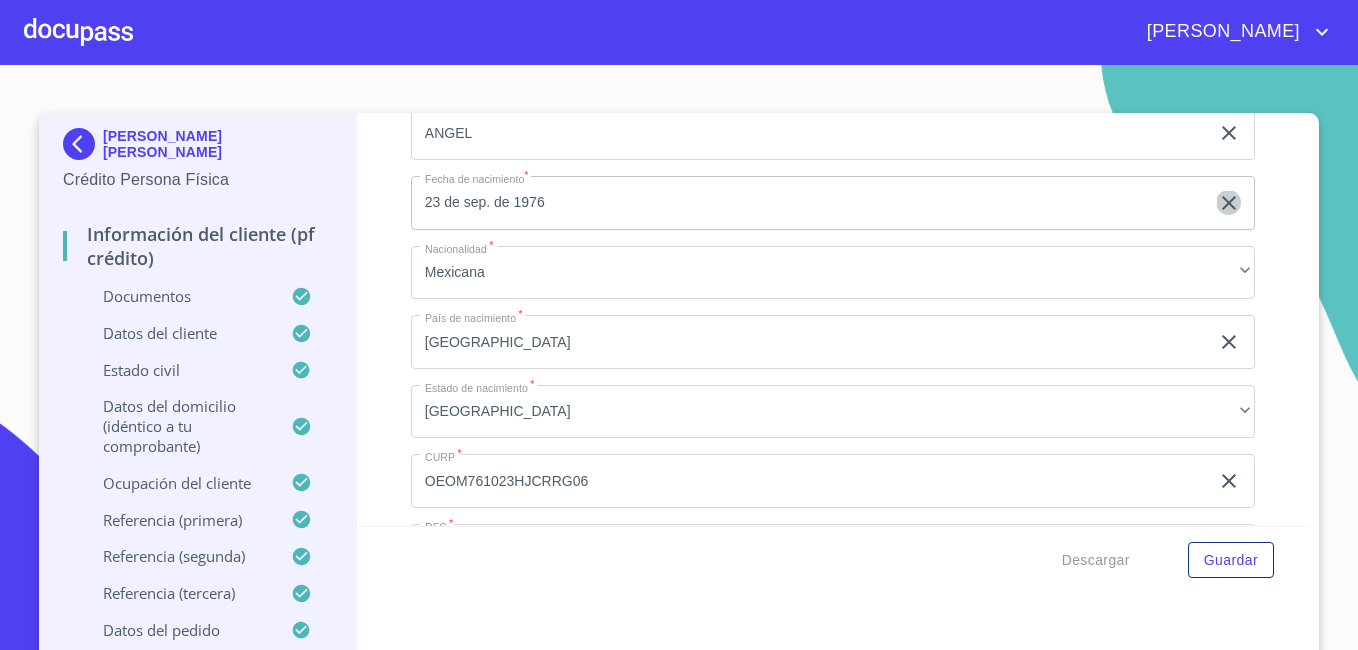 click 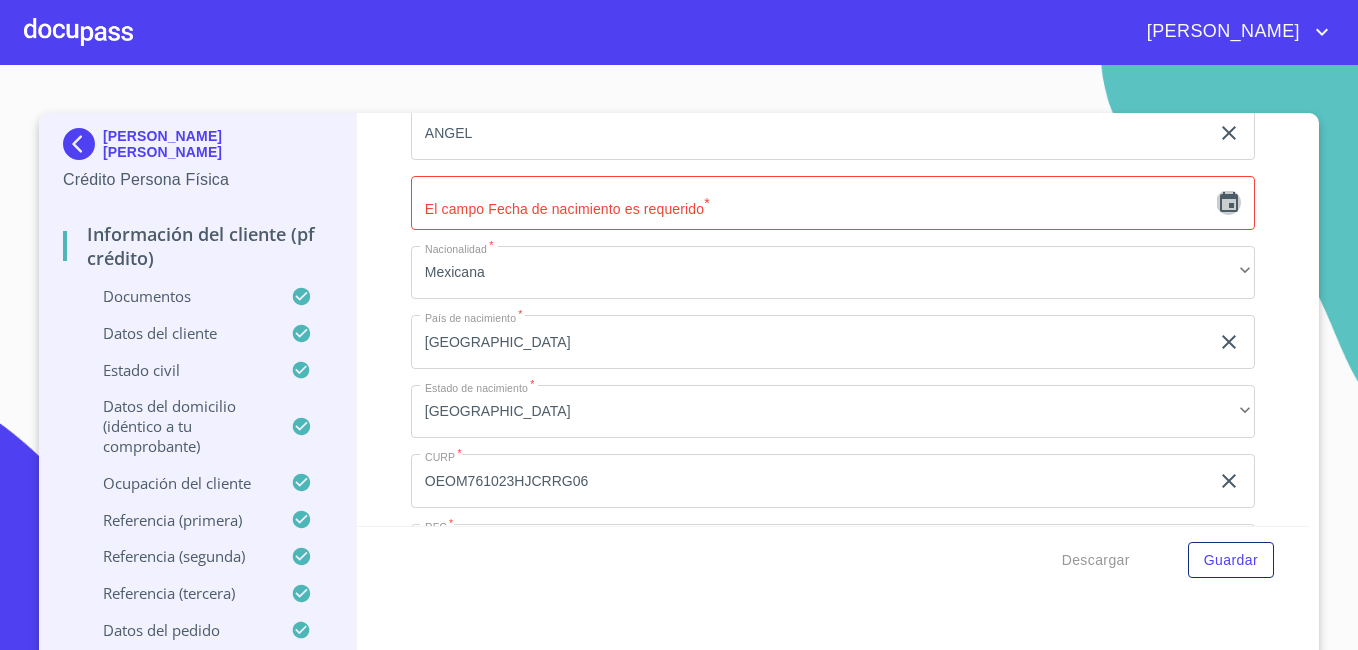 click 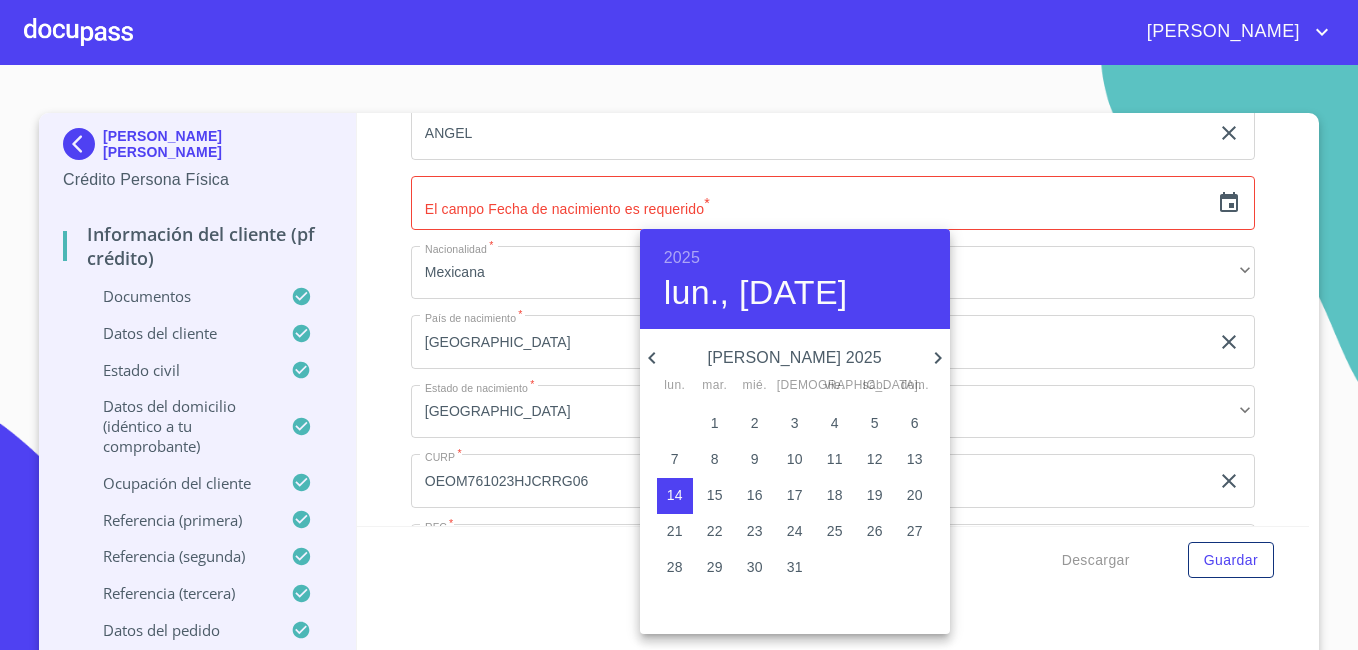 click on "2025" at bounding box center [682, 258] 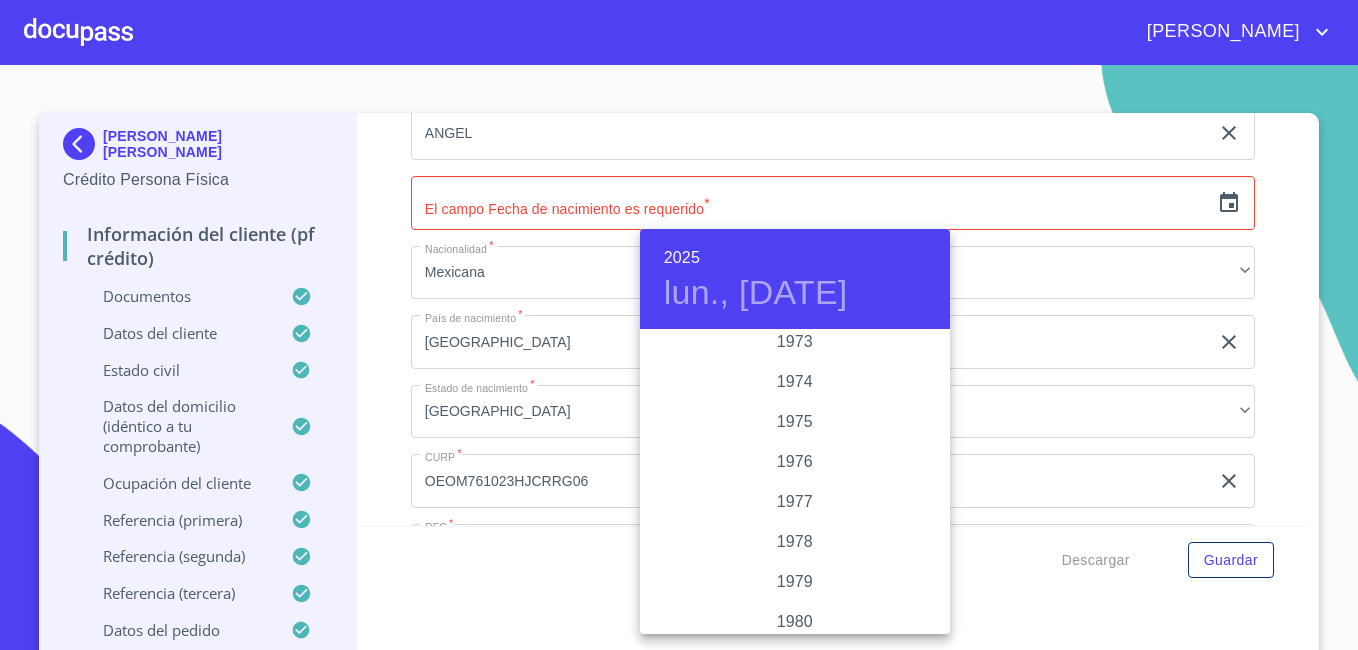 scroll, scrollTop: 1980, scrollLeft: 0, axis: vertical 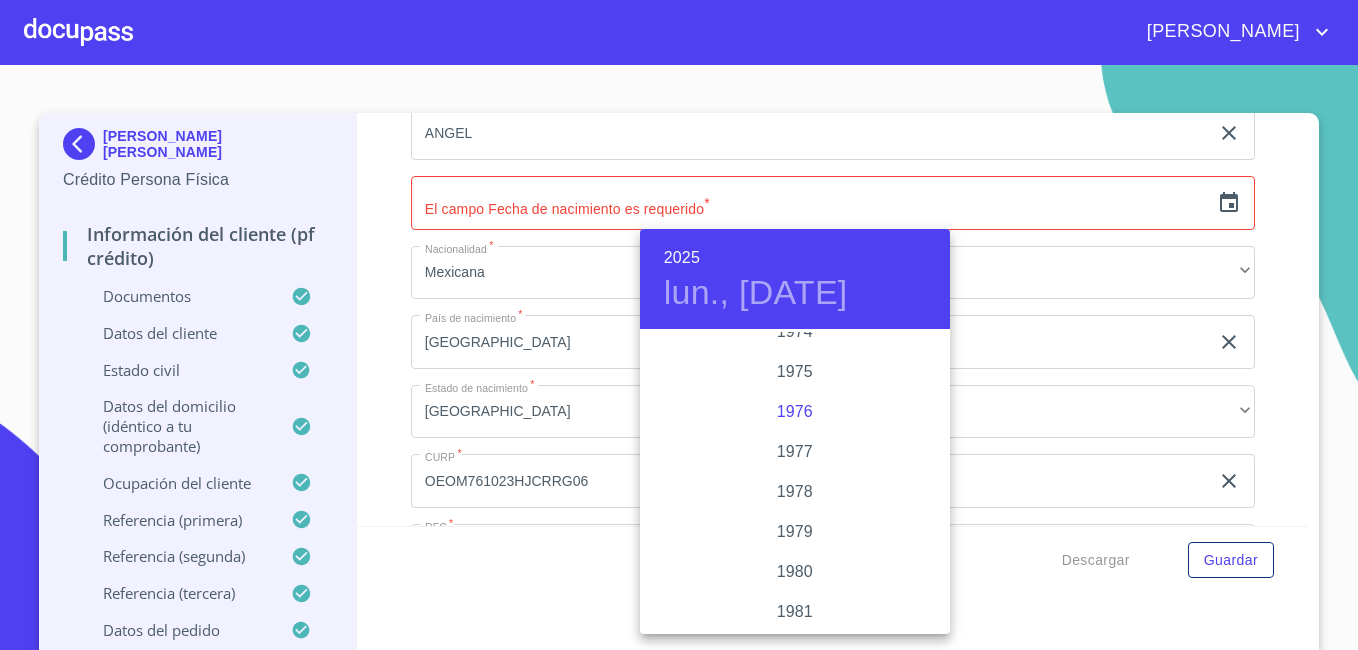 click on "1976" at bounding box center (795, 412) 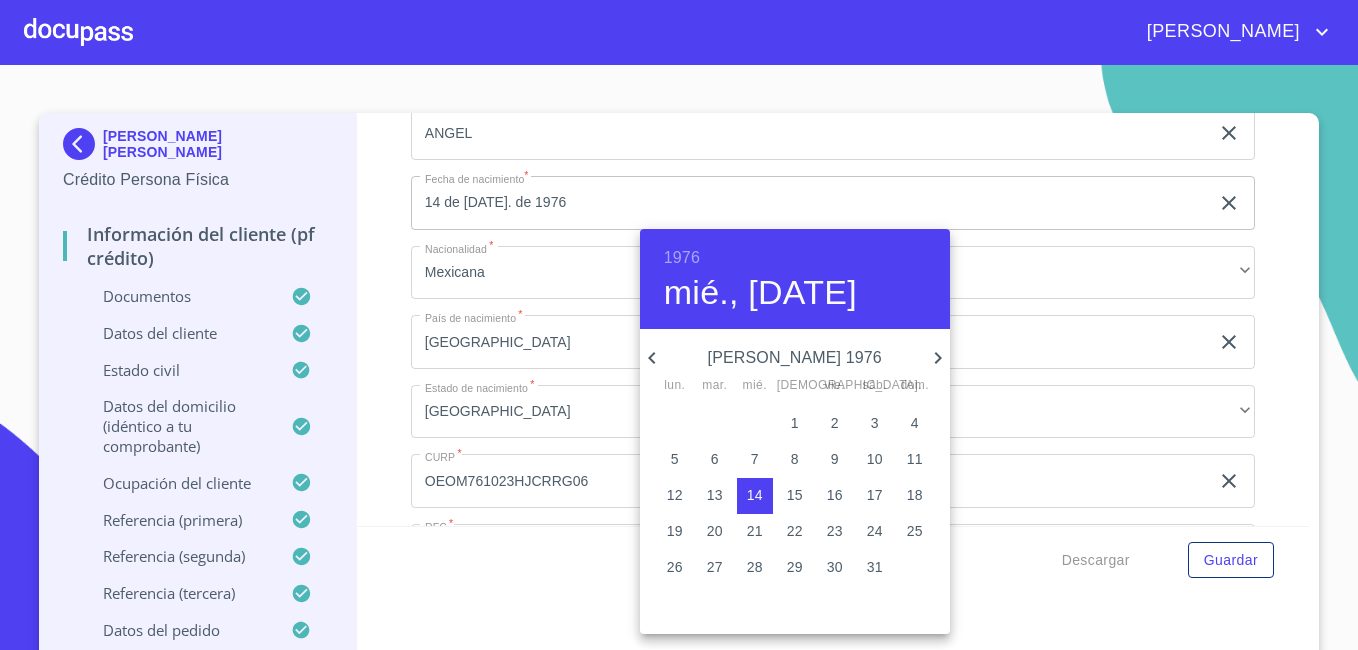 click 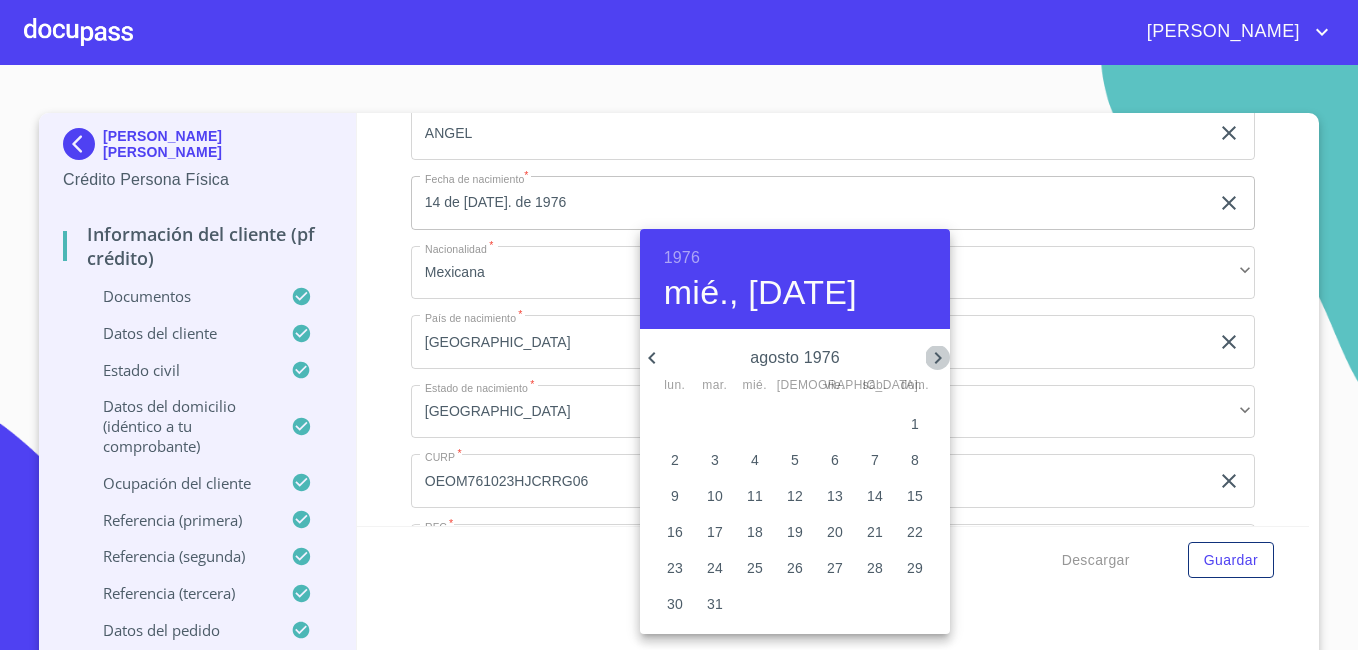 click 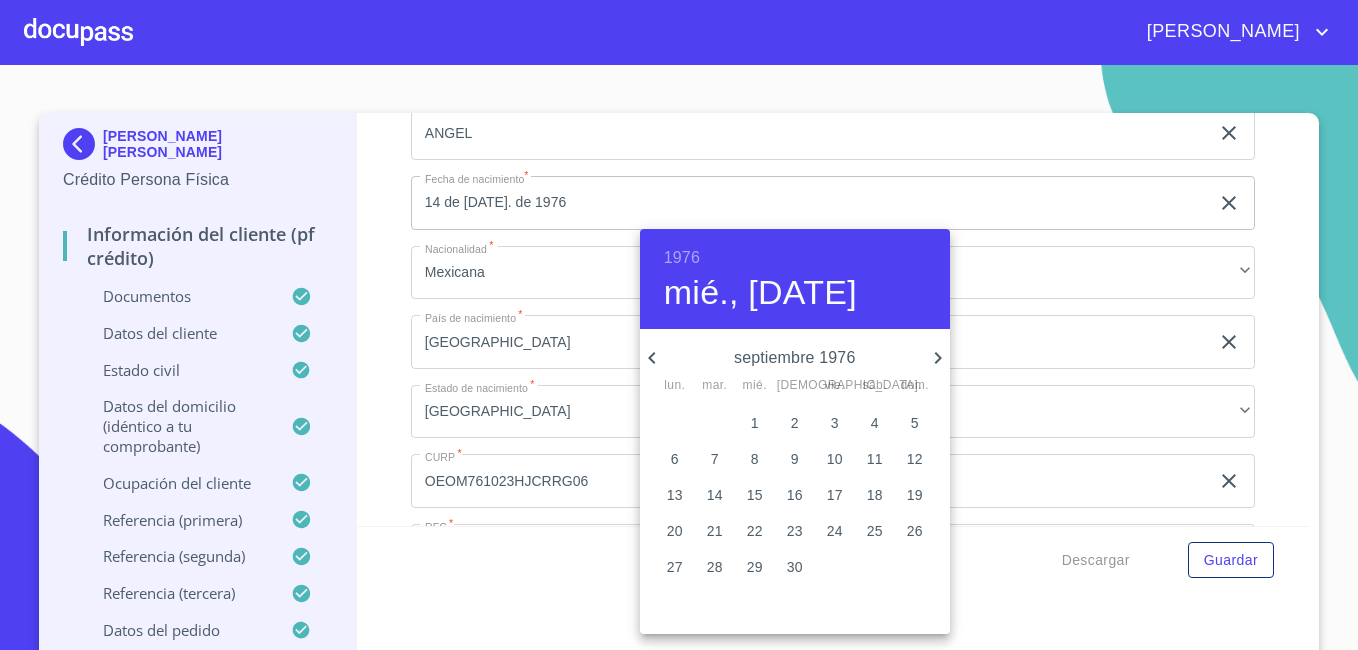 click 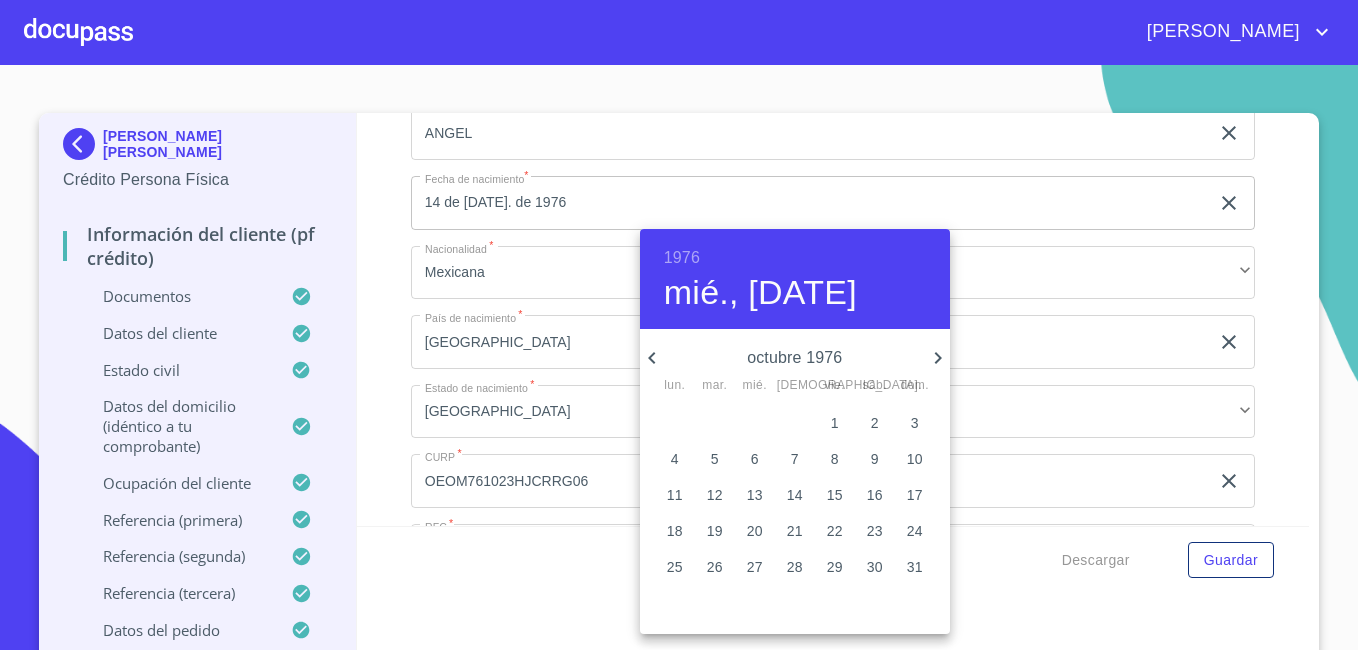 click on "23" at bounding box center [875, 531] 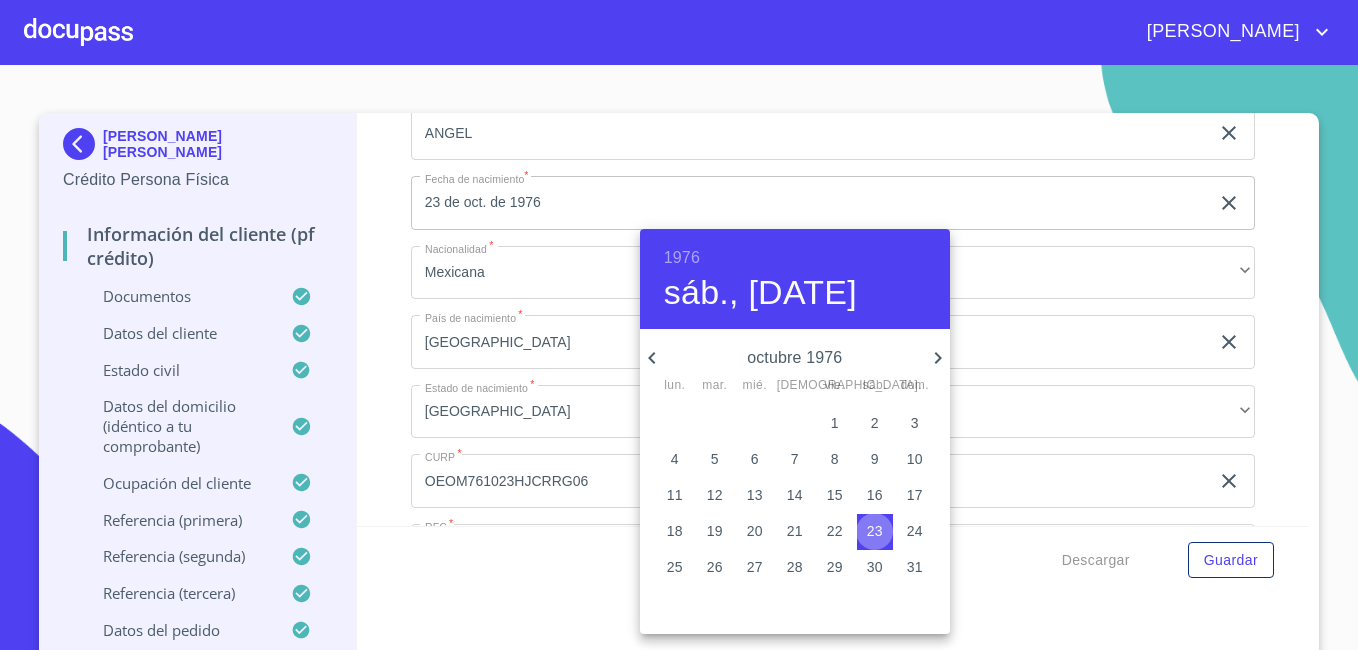 click on "23" at bounding box center (875, 531) 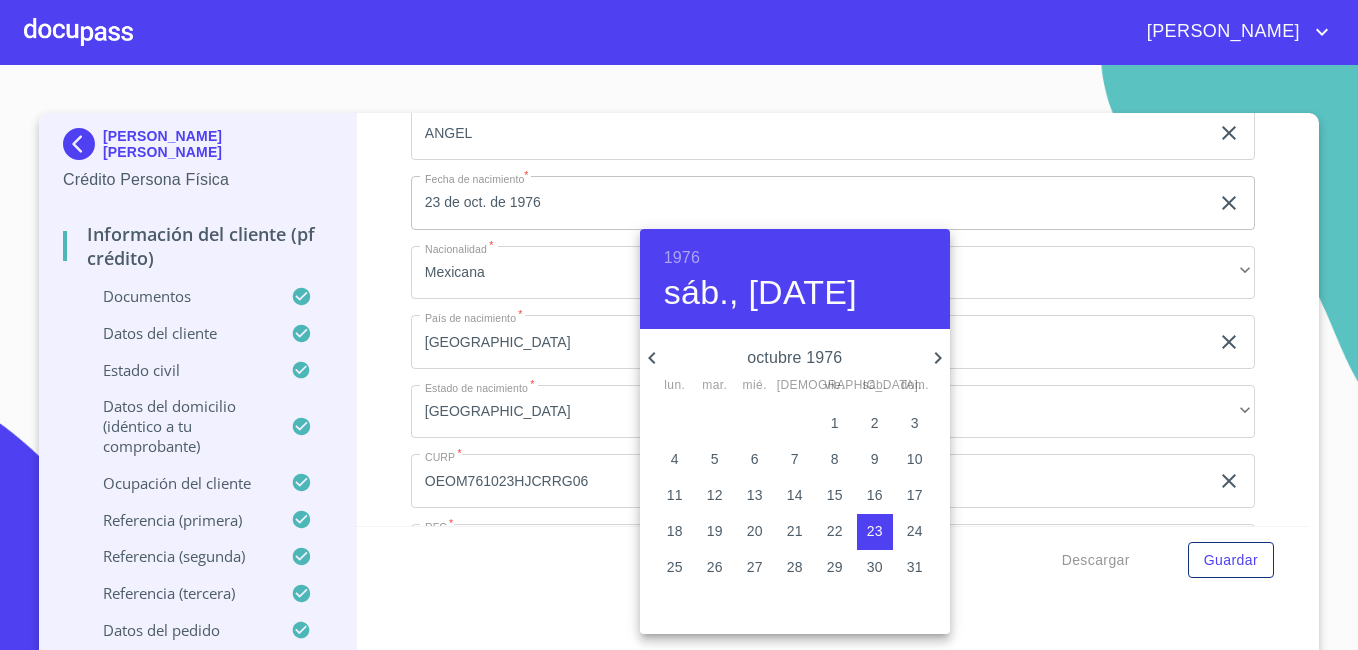 click at bounding box center (679, 325) 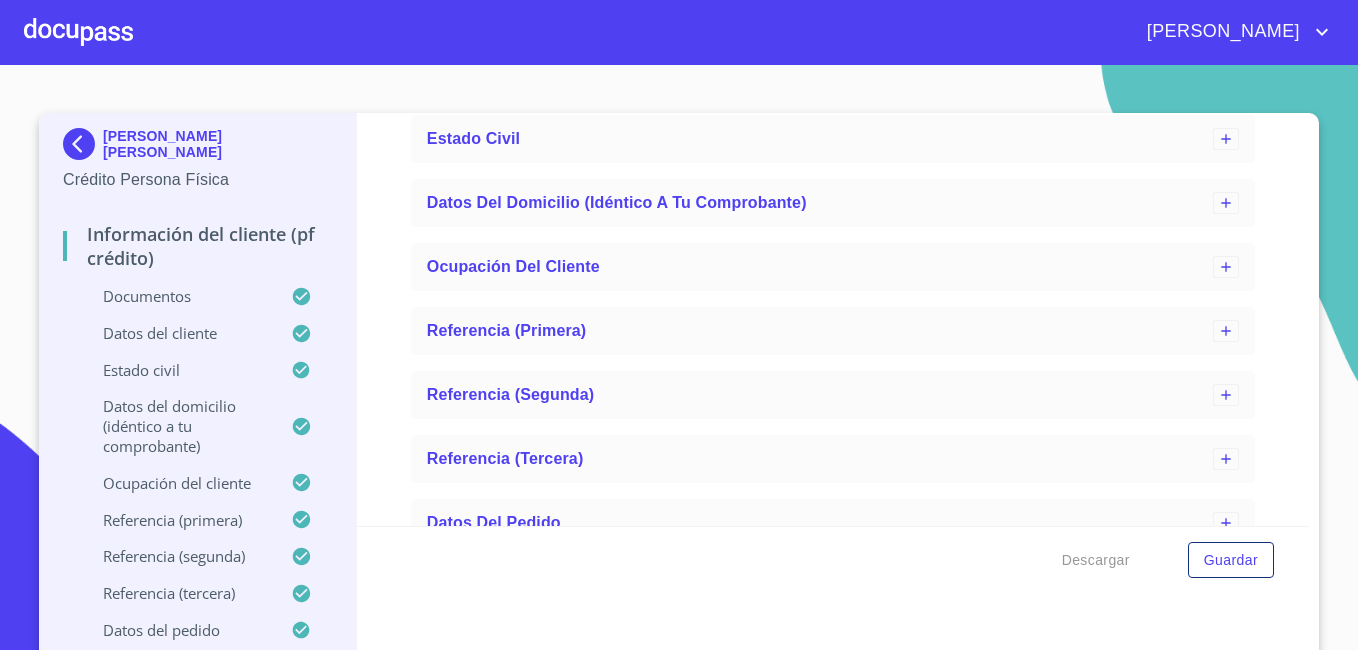 scroll, scrollTop: 6657, scrollLeft: 0, axis: vertical 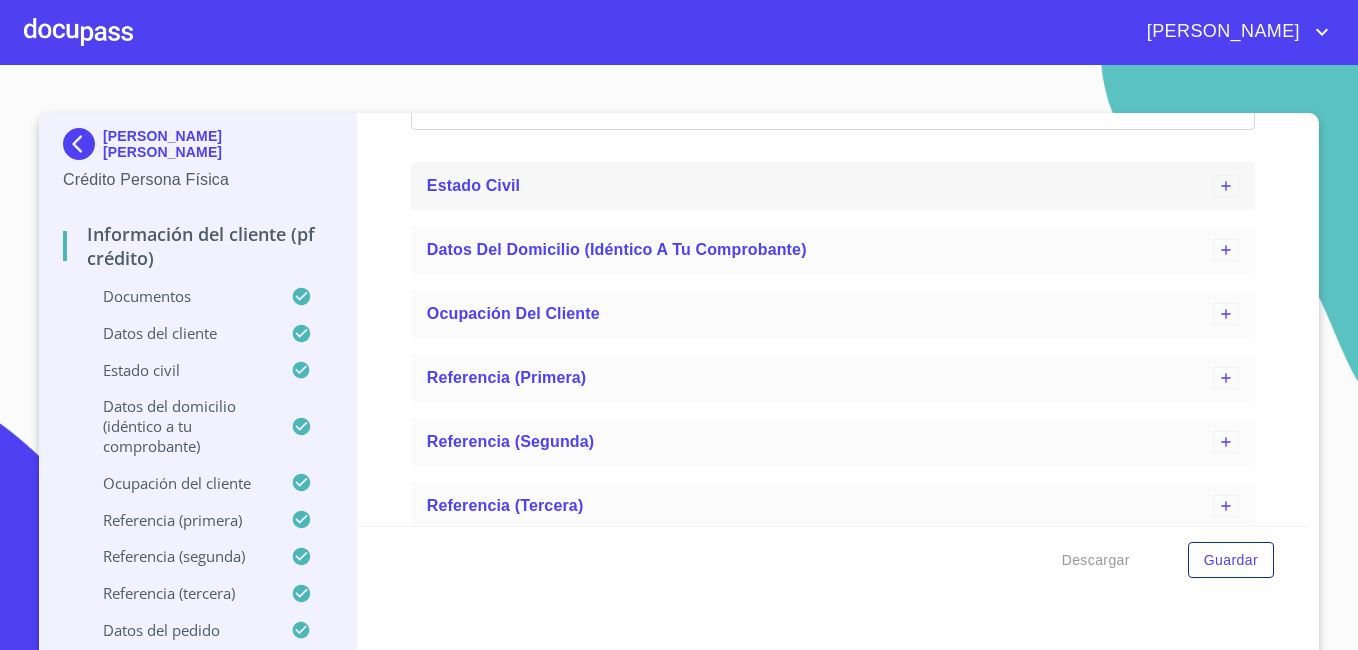 click 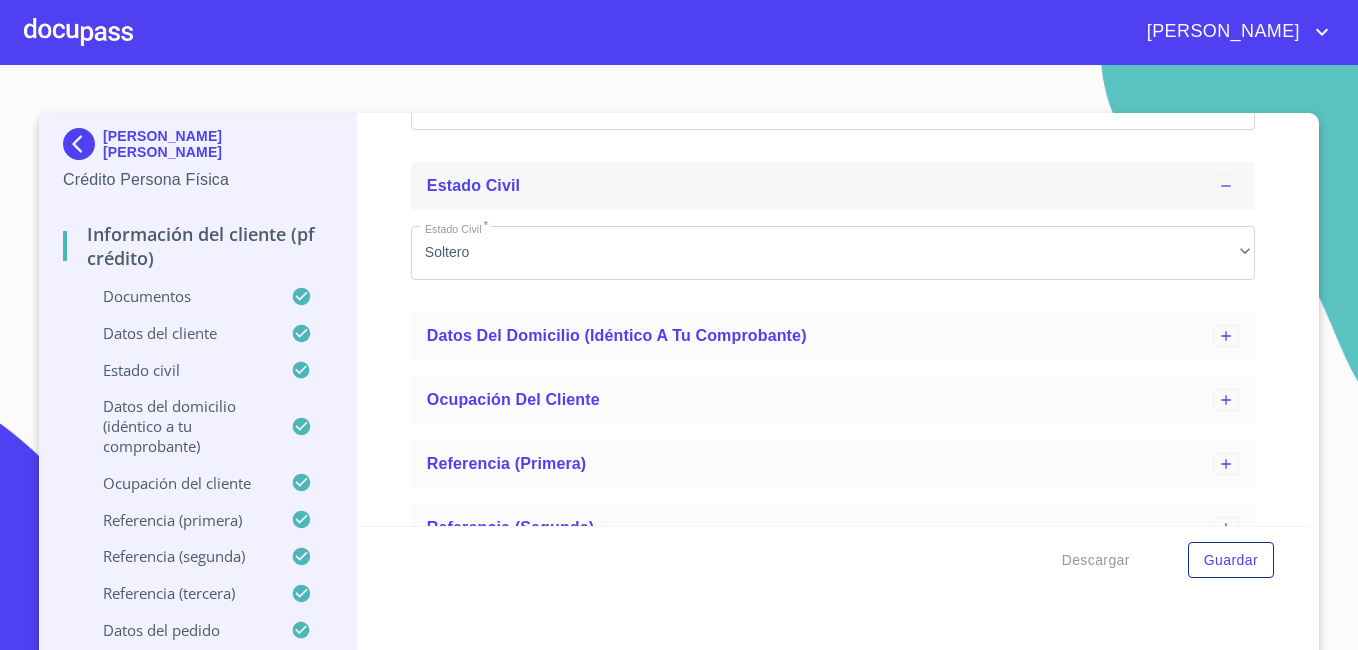 scroll, scrollTop: 6757, scrollLeft: 0, axis: vertical 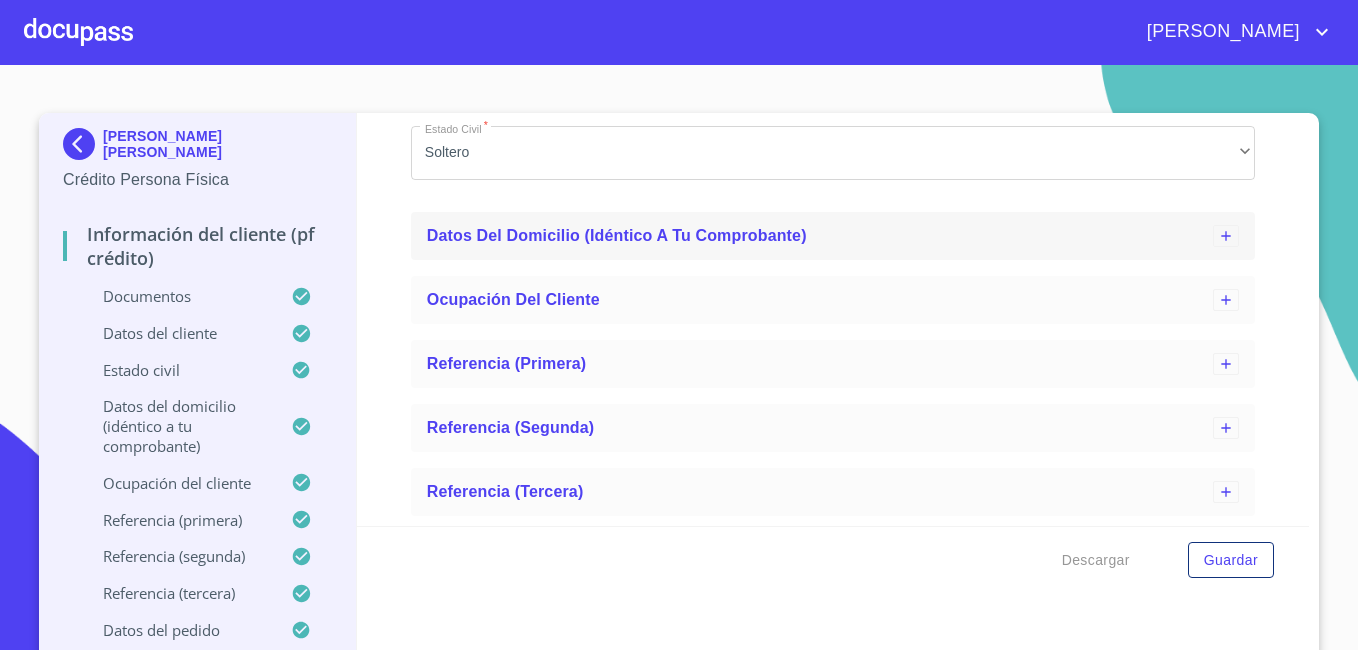 click 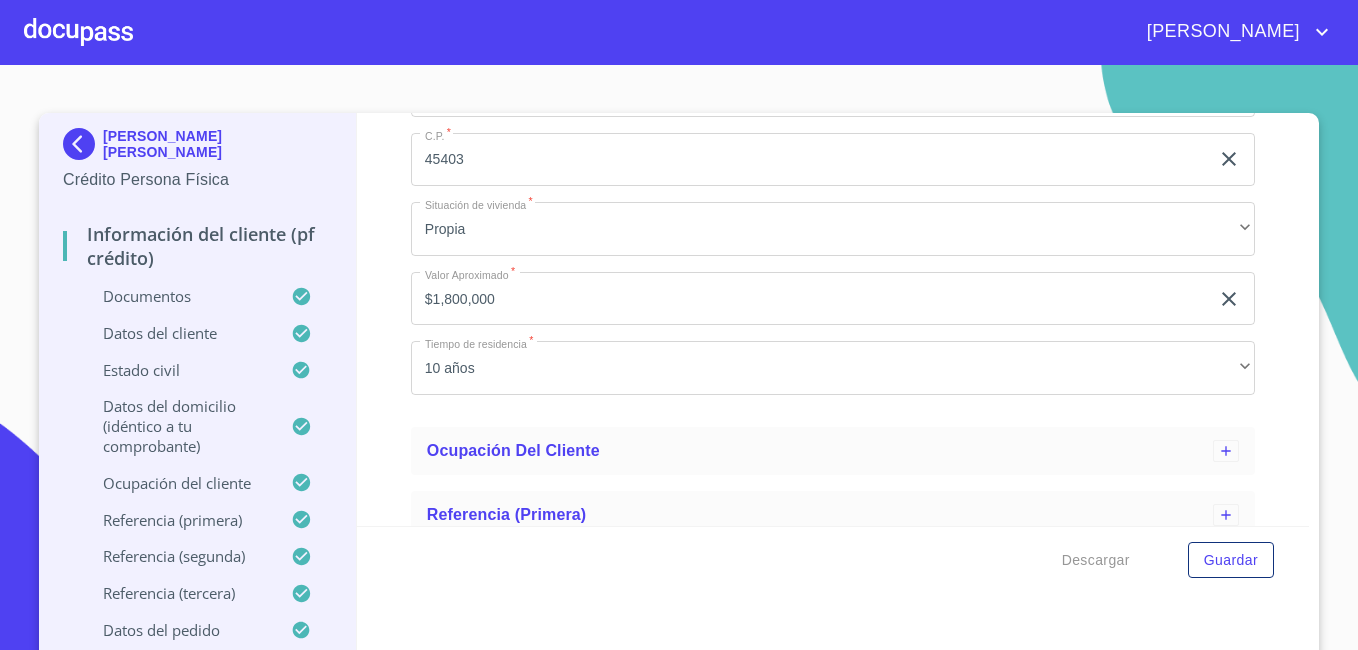scroll, scrollTop: 7557, scrollLeft: 0, axis: vertical 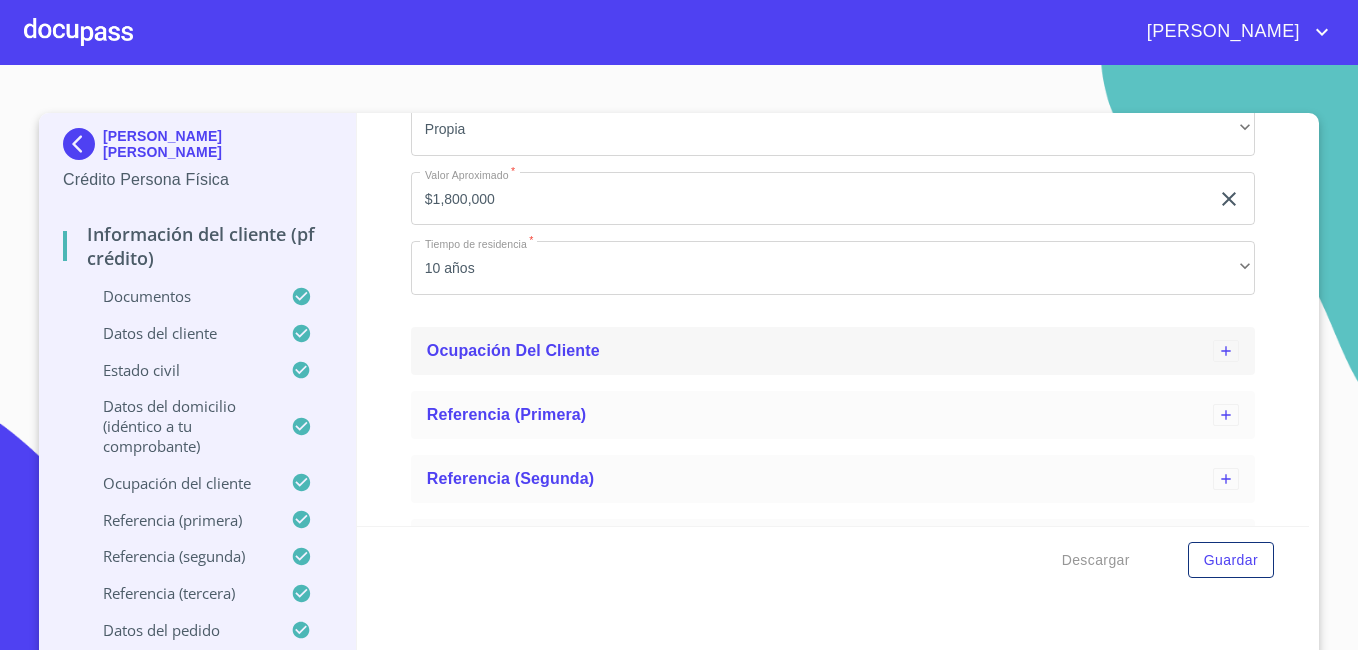 click 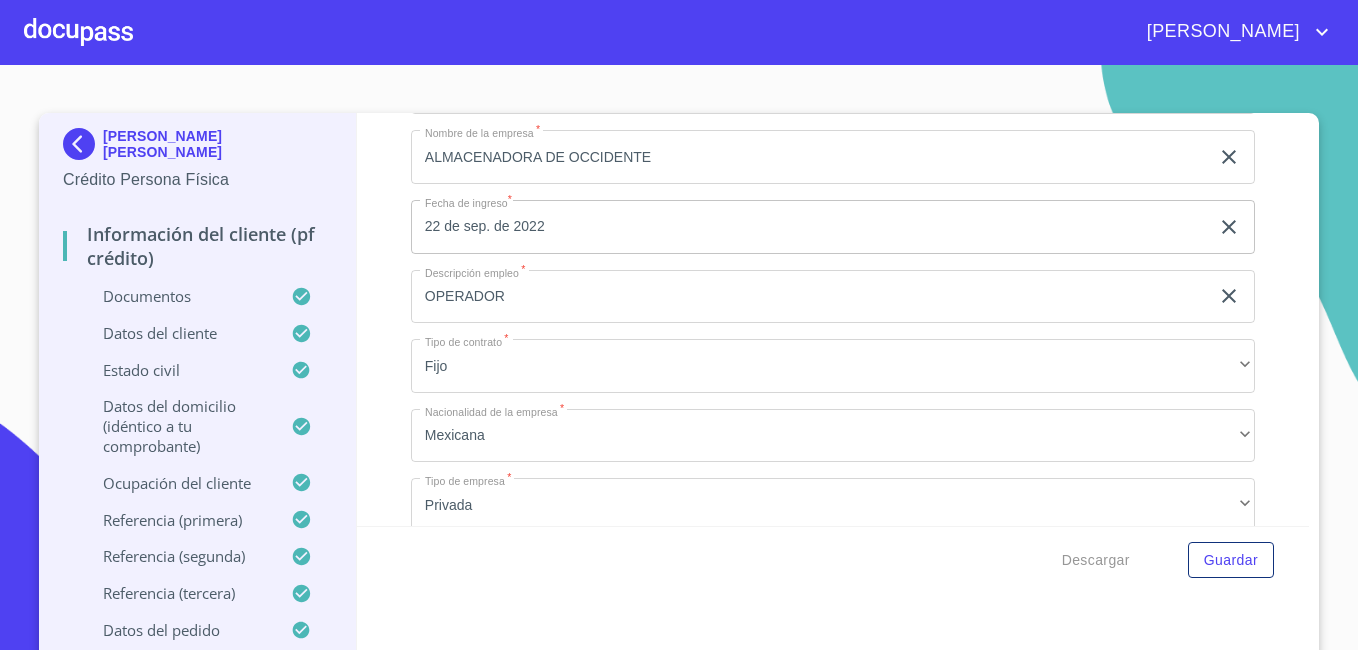 scroll, scrollTop: 8157, scrollLeft: 0, axis: vertical 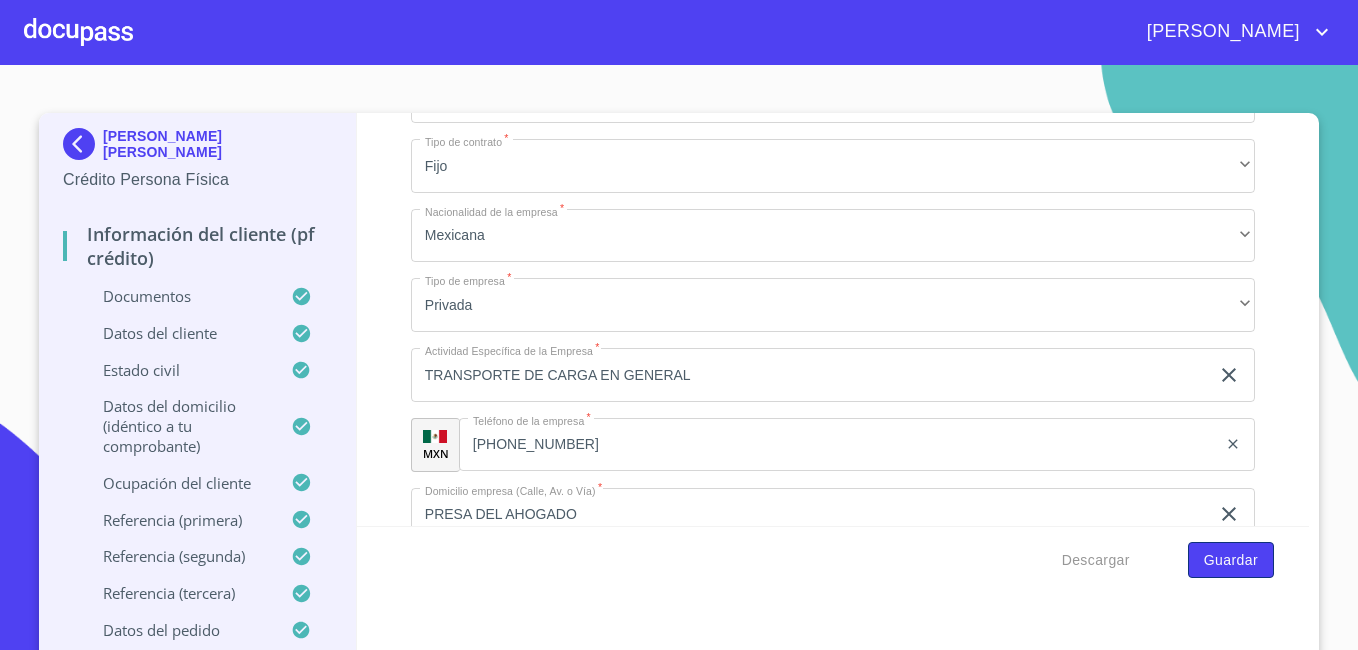 click on "Guardar" at bounding box center [1231, 560] 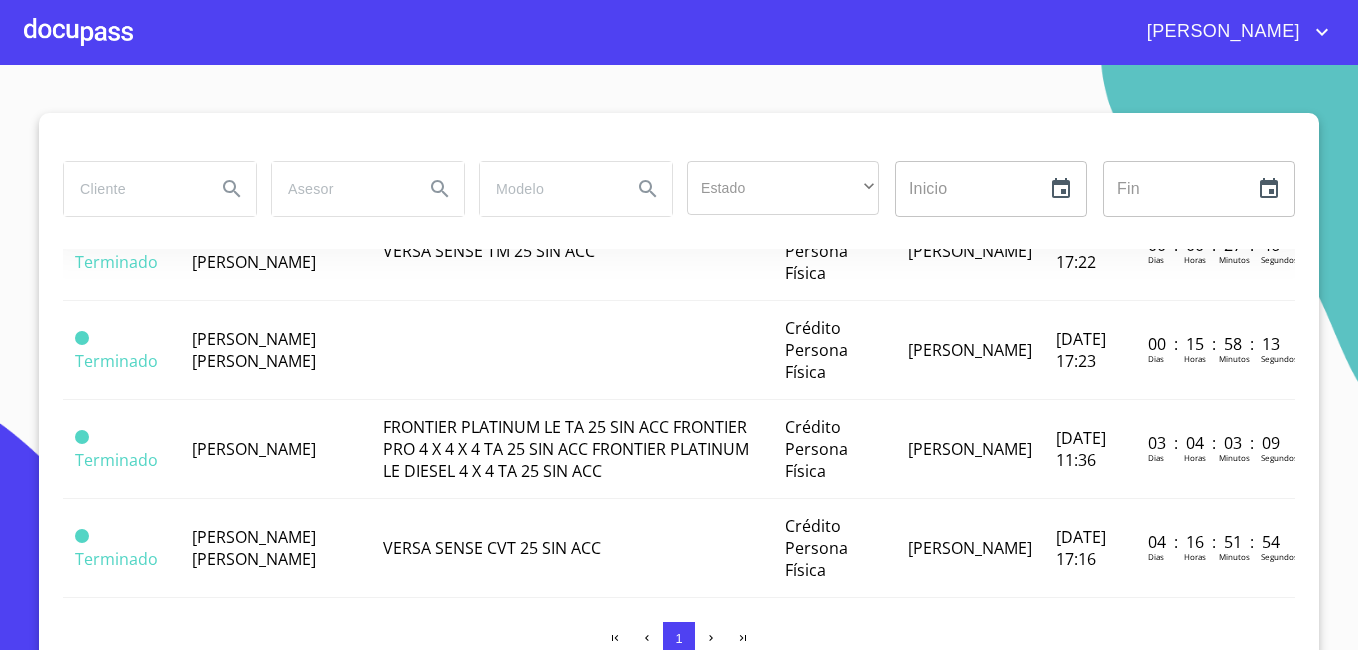 scroll, scrollTop: 100, scrollLeft: 0, axis: vertical 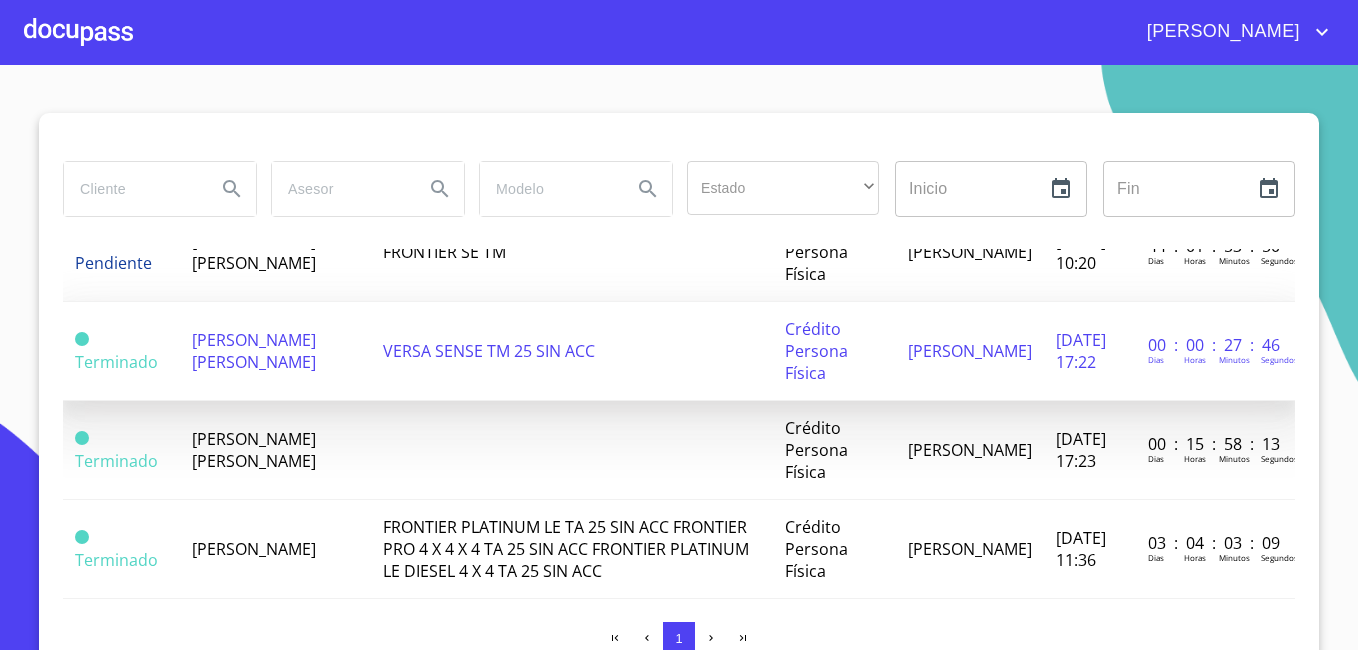 click on "[PERSON_NAME] [PERSON_NAME]" at bounding box center [254, 351] 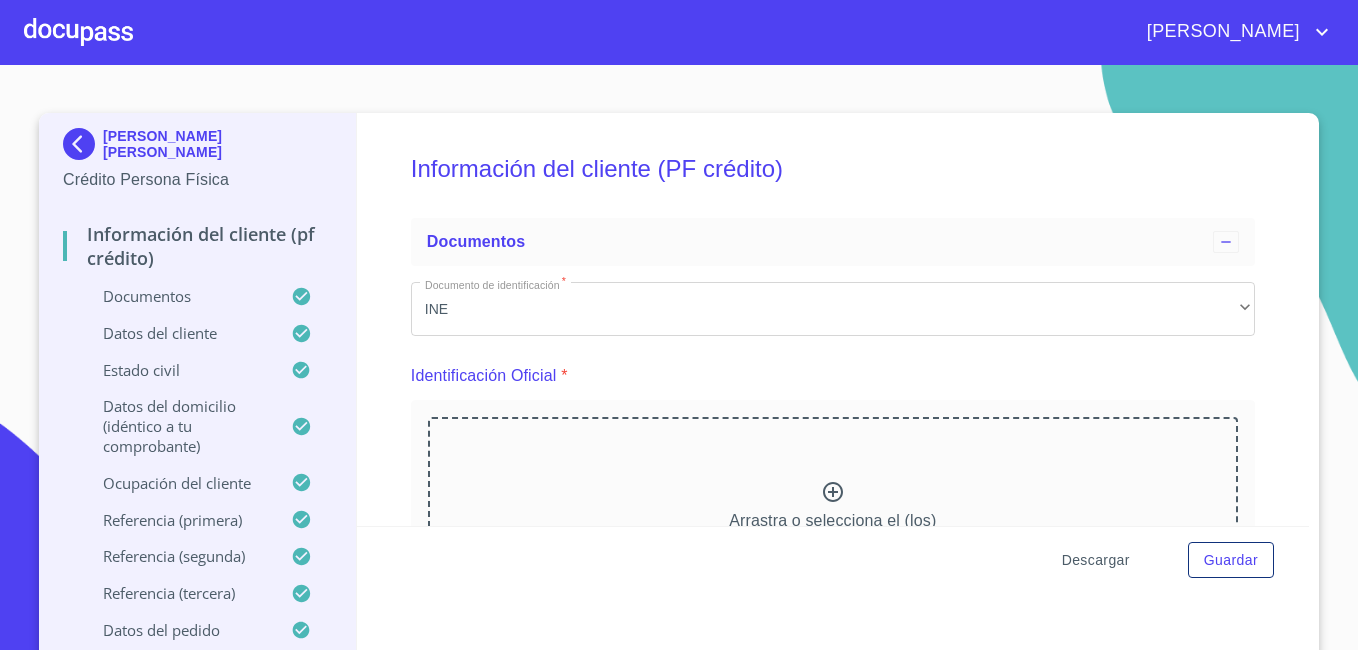 scroll, scrollTop: 0, scrollLeft: 0, axis: both 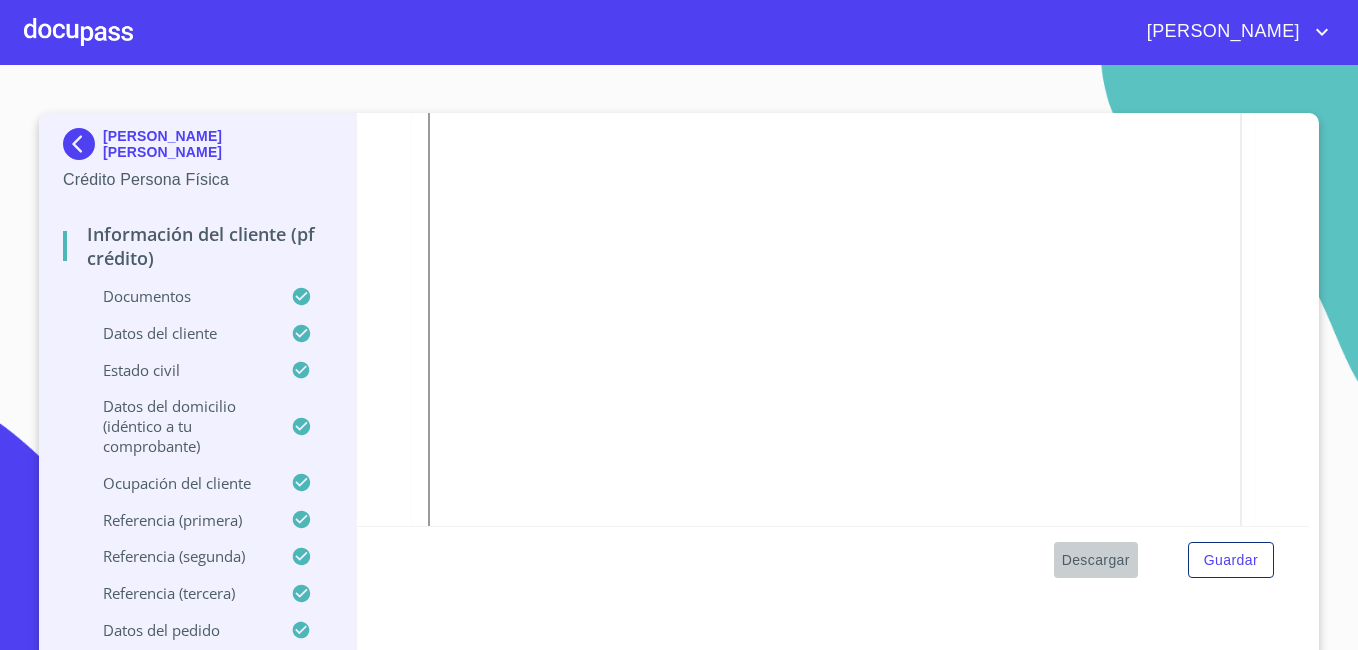 click on "Descargar" at bounding box center [1096, 560] 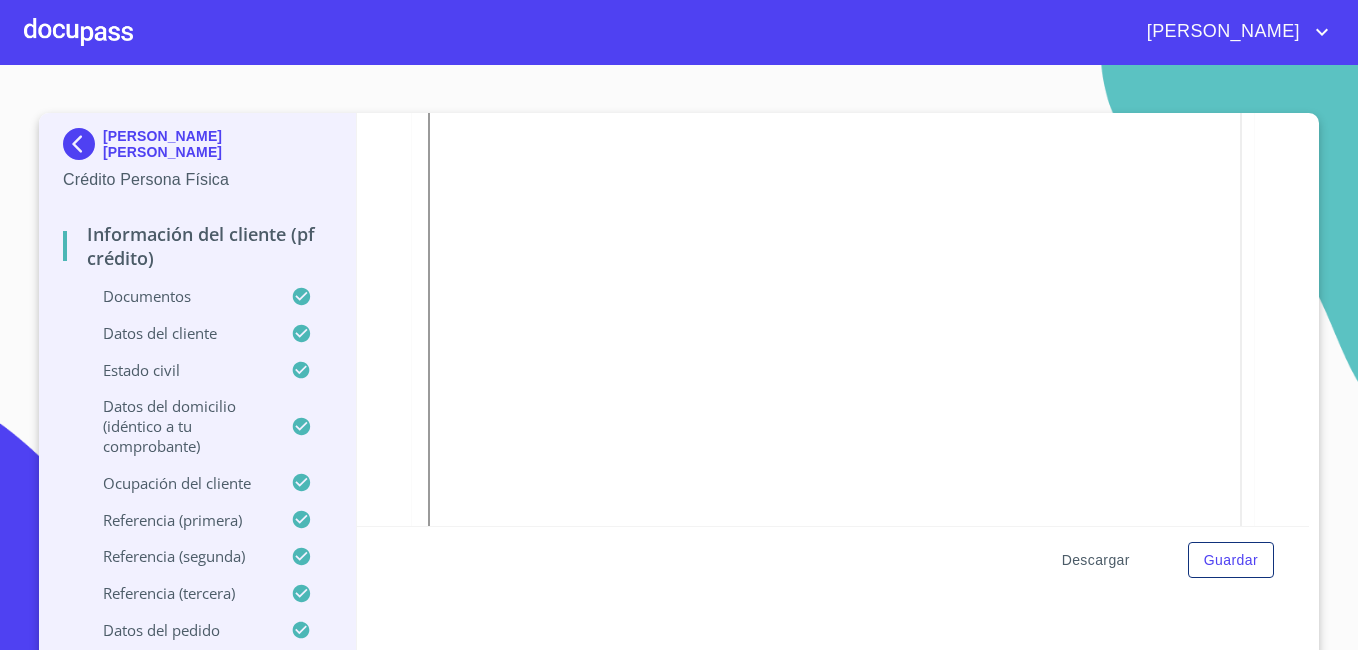click on "Descargar" at bounding box center [1096, 560] 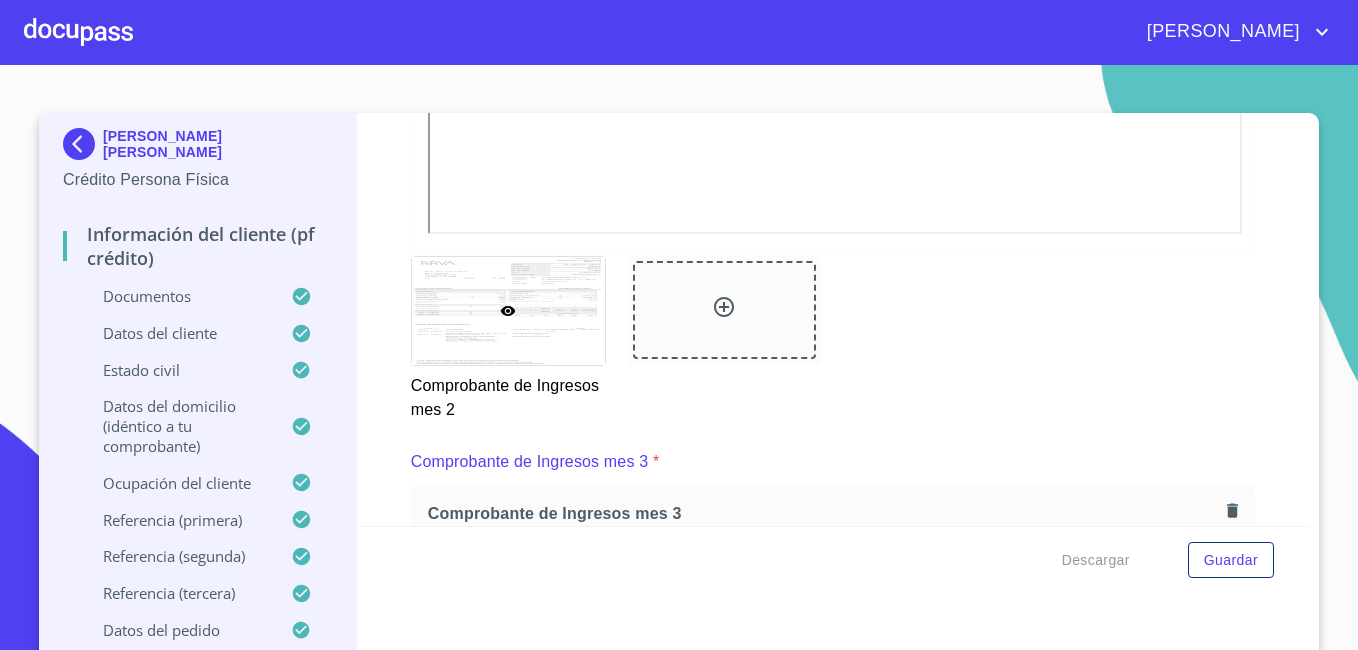 scroll, scrollTop: 3400, scrollLeft: 0, axis: vertical 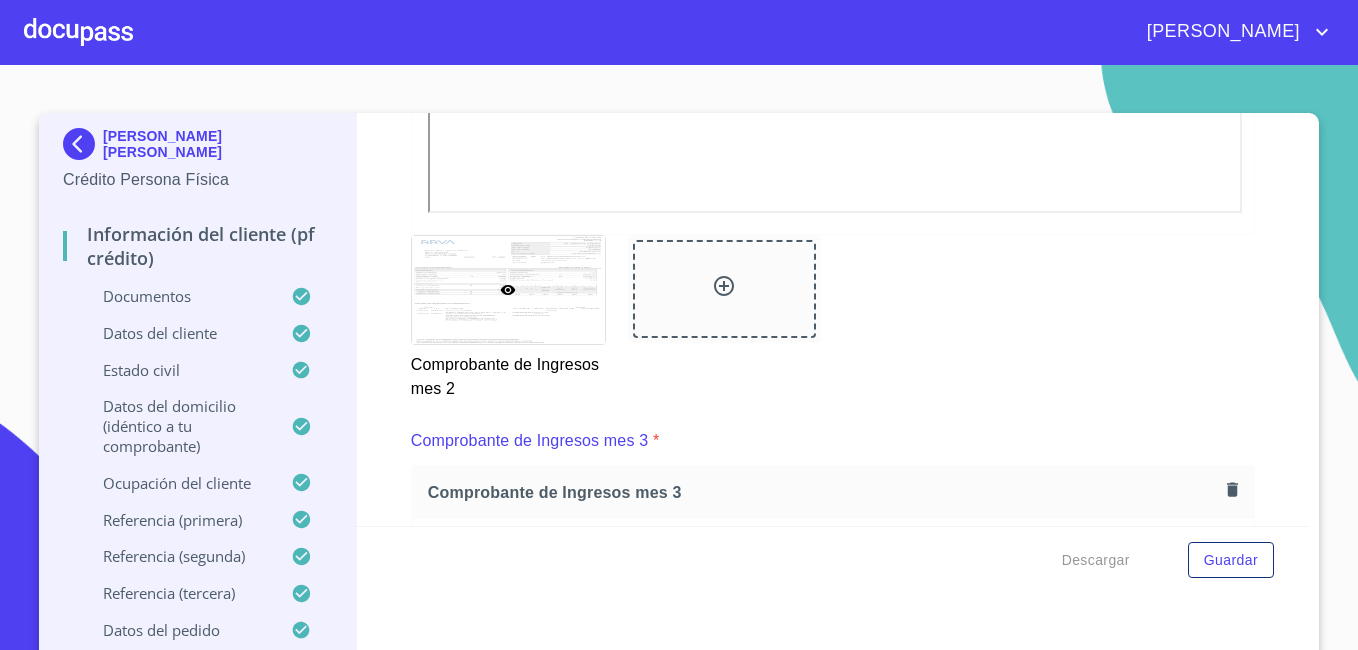 click on "Documentos" at bounding box center [177, 296] 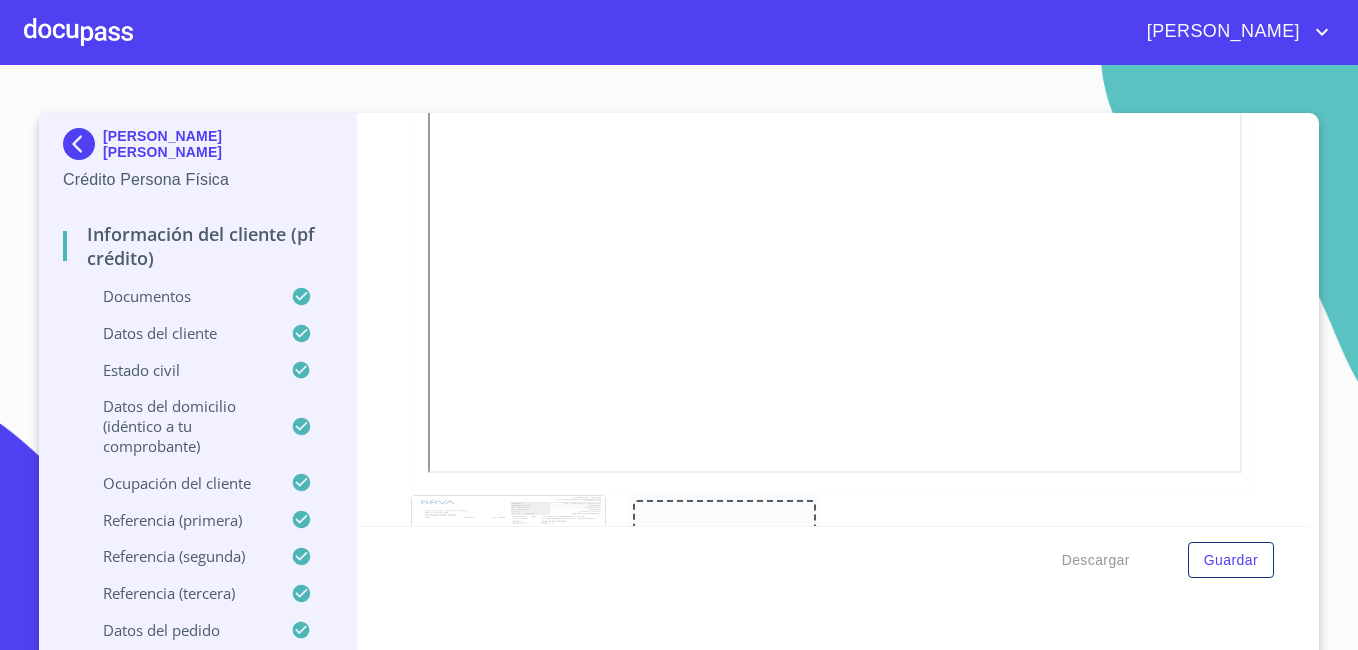 scroll, scrollTop: 4400, scrollLeft: 0, axis: vertical 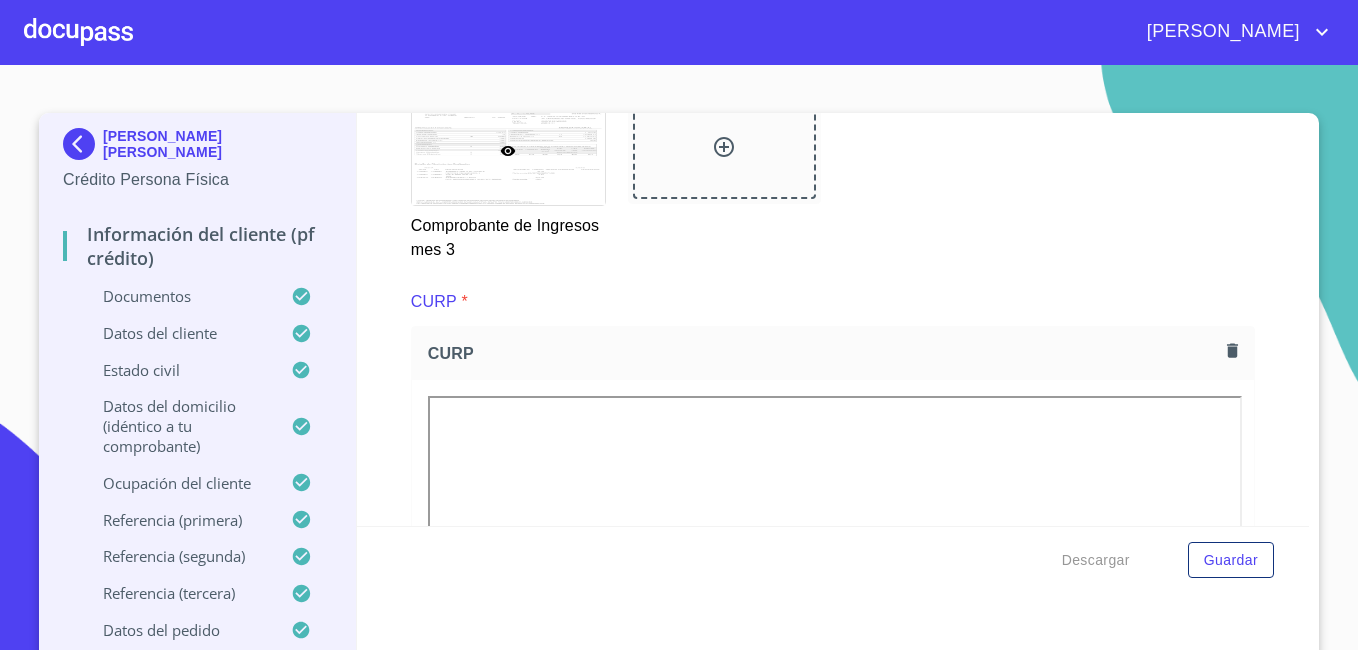 click on "Datos del cliente" at bounding box center (177, 333) 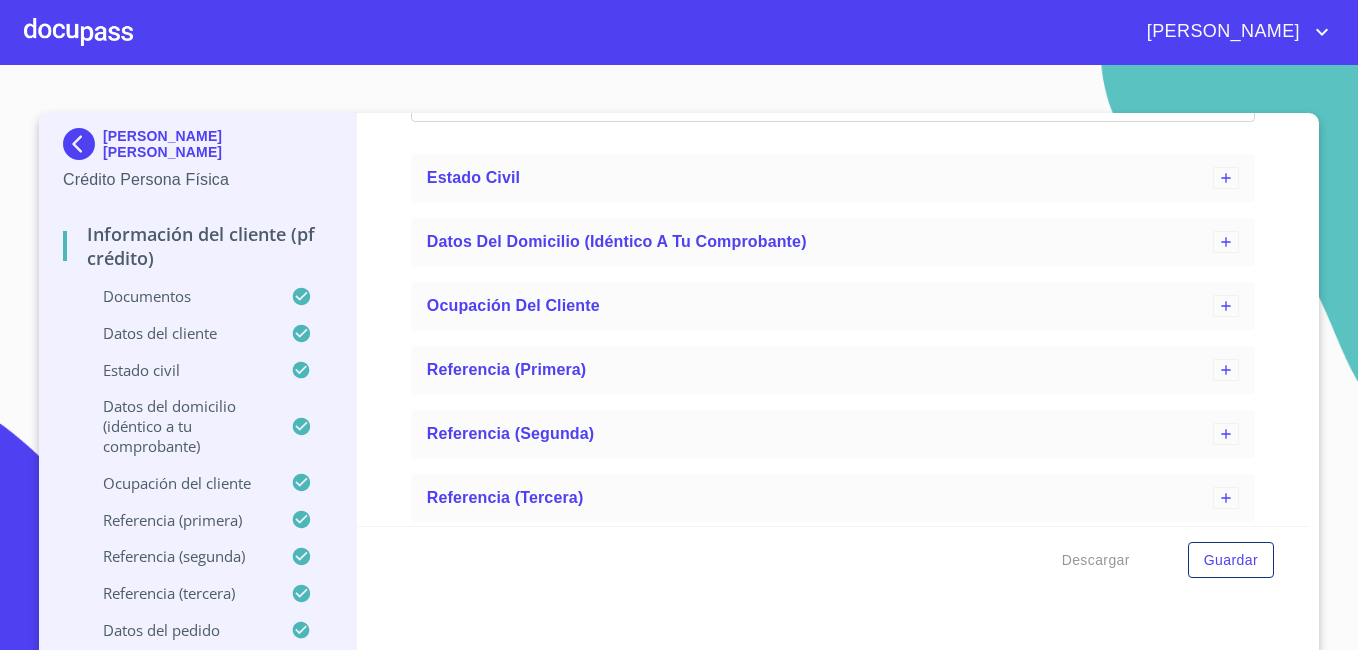 scroll, scrollTop: 1082, scrollLeft: 0, axis: vertical 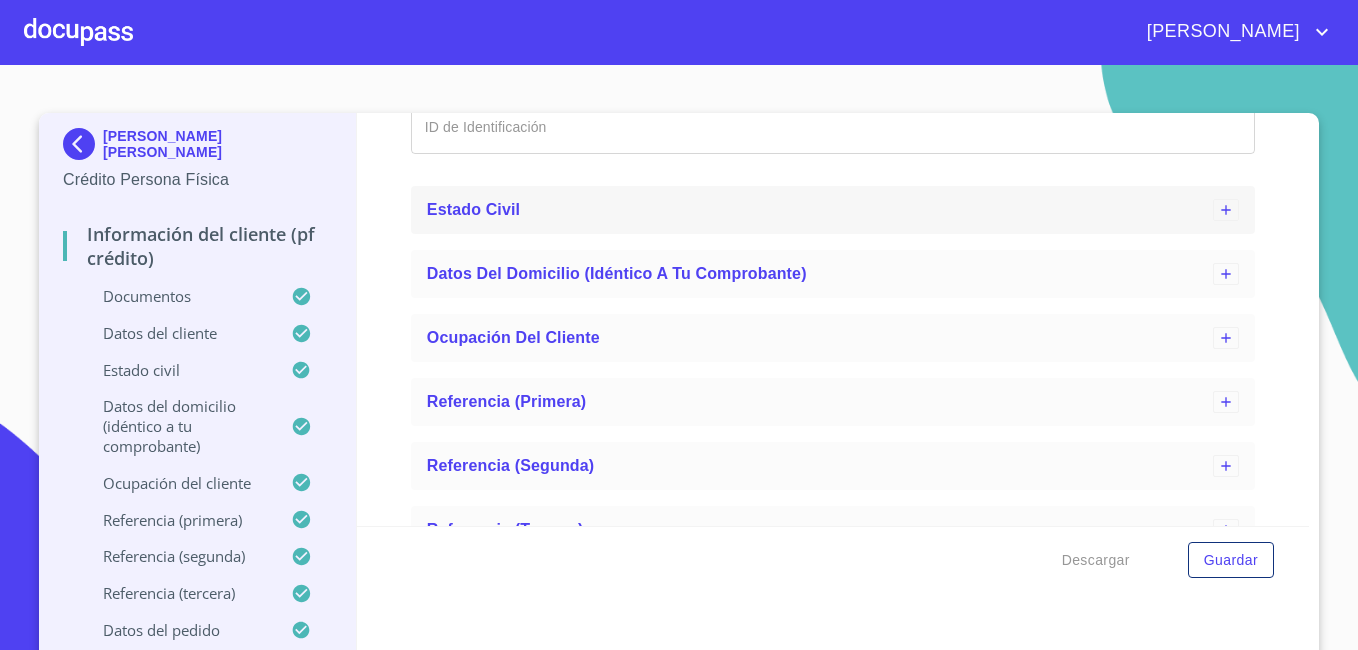 click on "Estado Civil" at bounding box center (820, 210) 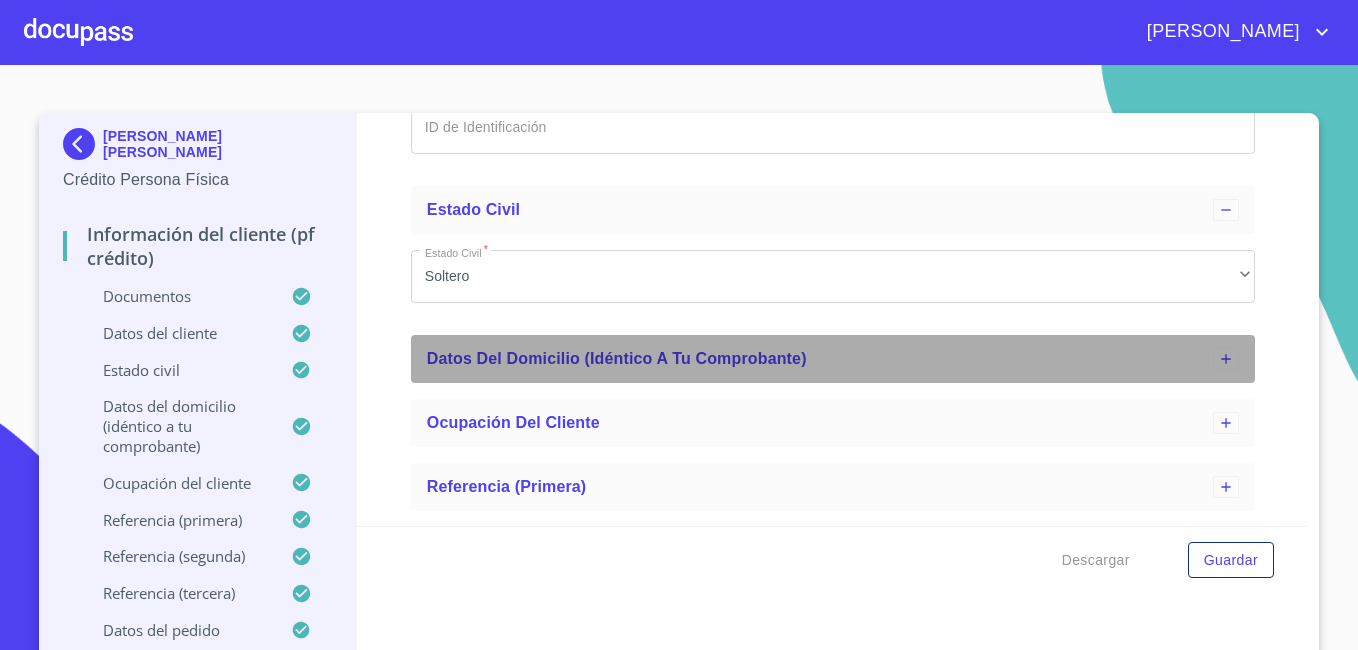 click on "Datos del domicilio (idéntico a tu comprobante)" at bounding box center (820, 359) 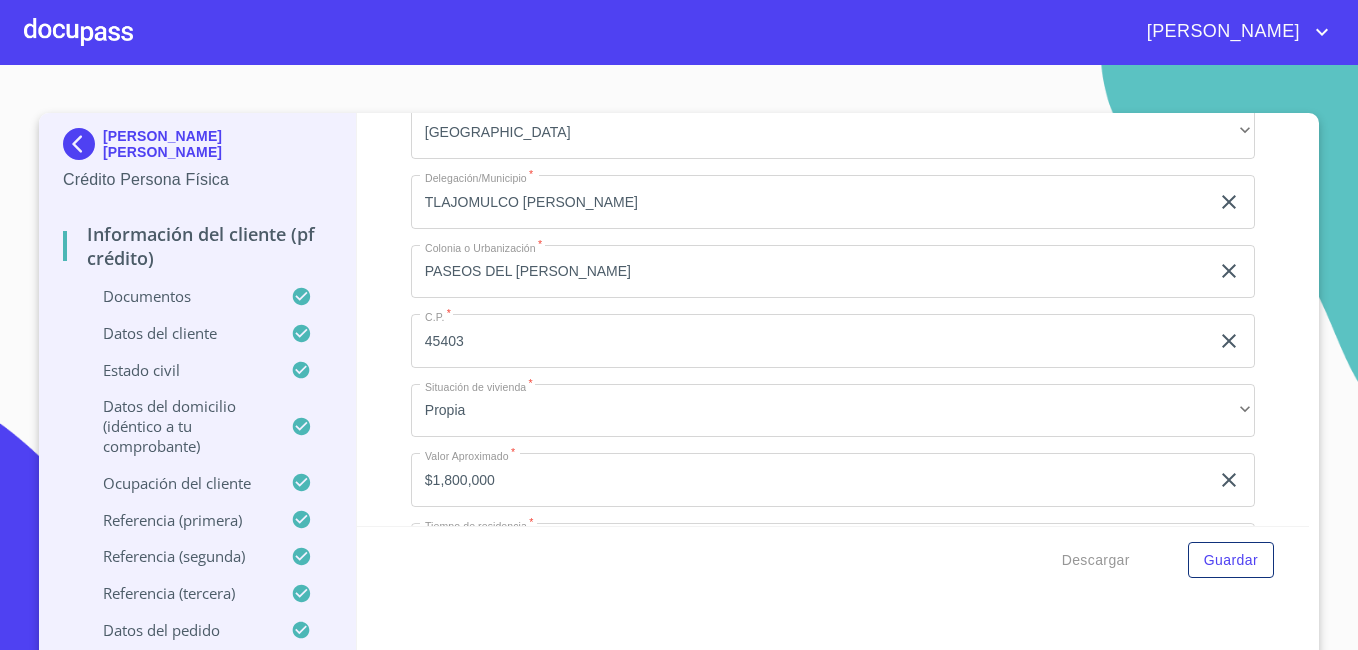 scroll, scrollTop: 1782, scrollLeft: 0, axis: vertical 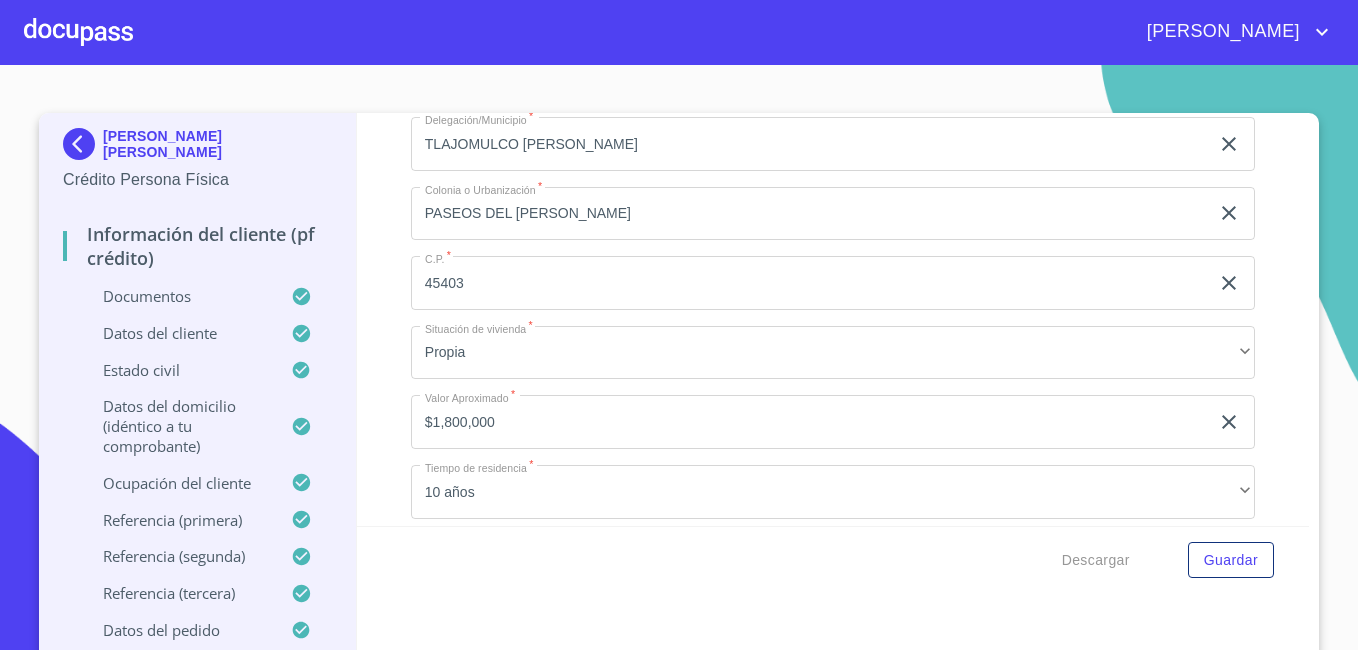 click on "45403" at bounding box center [810, -1409] 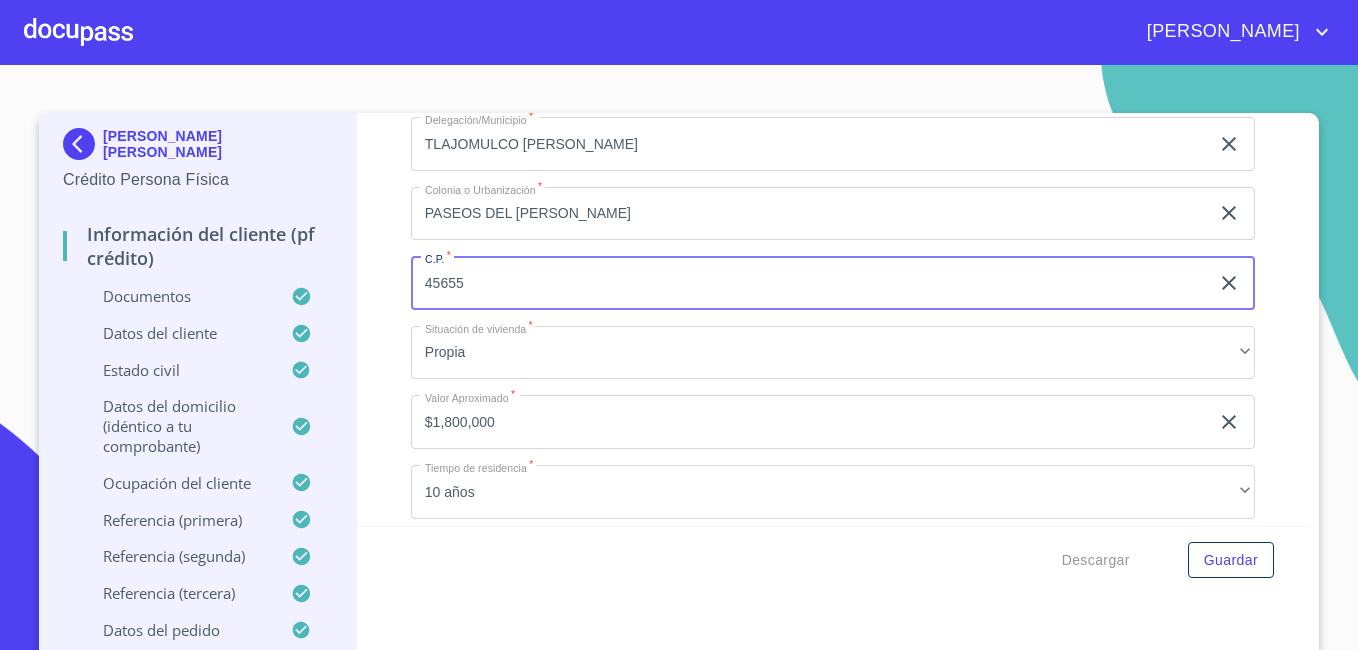 type on "45655" 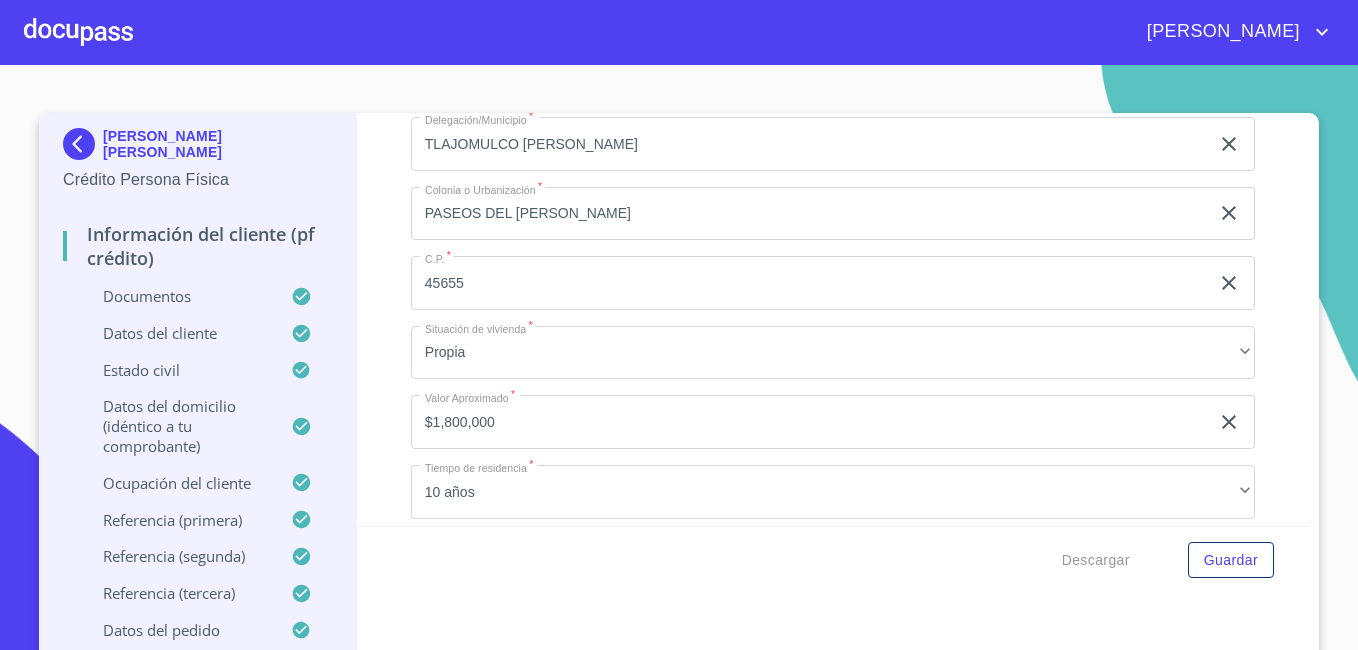 scroll, scrollTop: 1982, scrollLeft: 0, axis: vertical 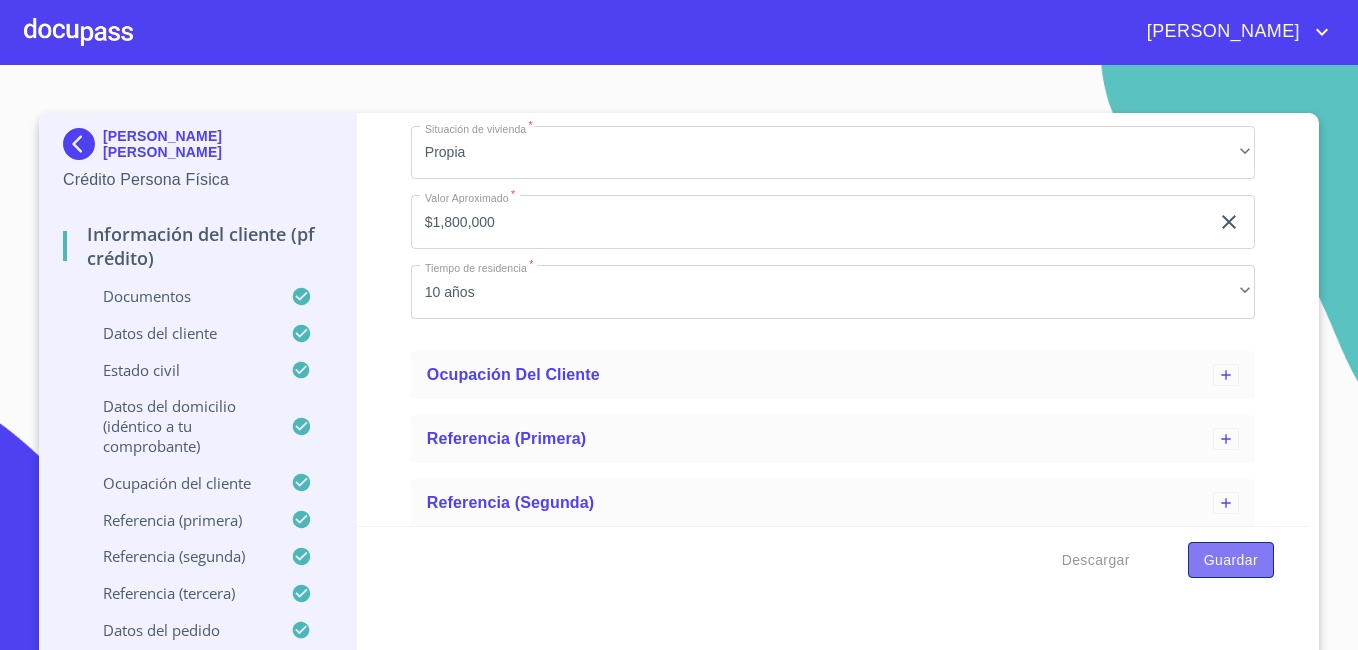 click on "Guardar" at bounding box center (1231, 560) 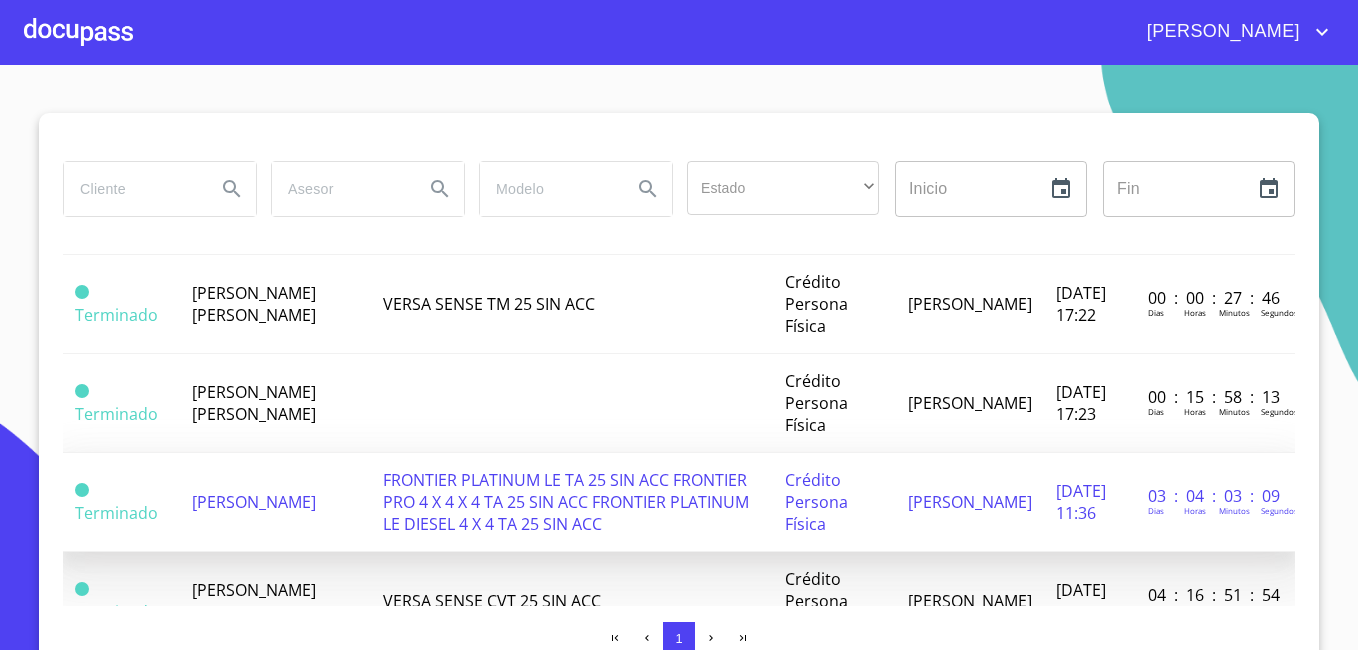 scroll, scrollTop: 100, scrollLeft: 0, axis: vertical 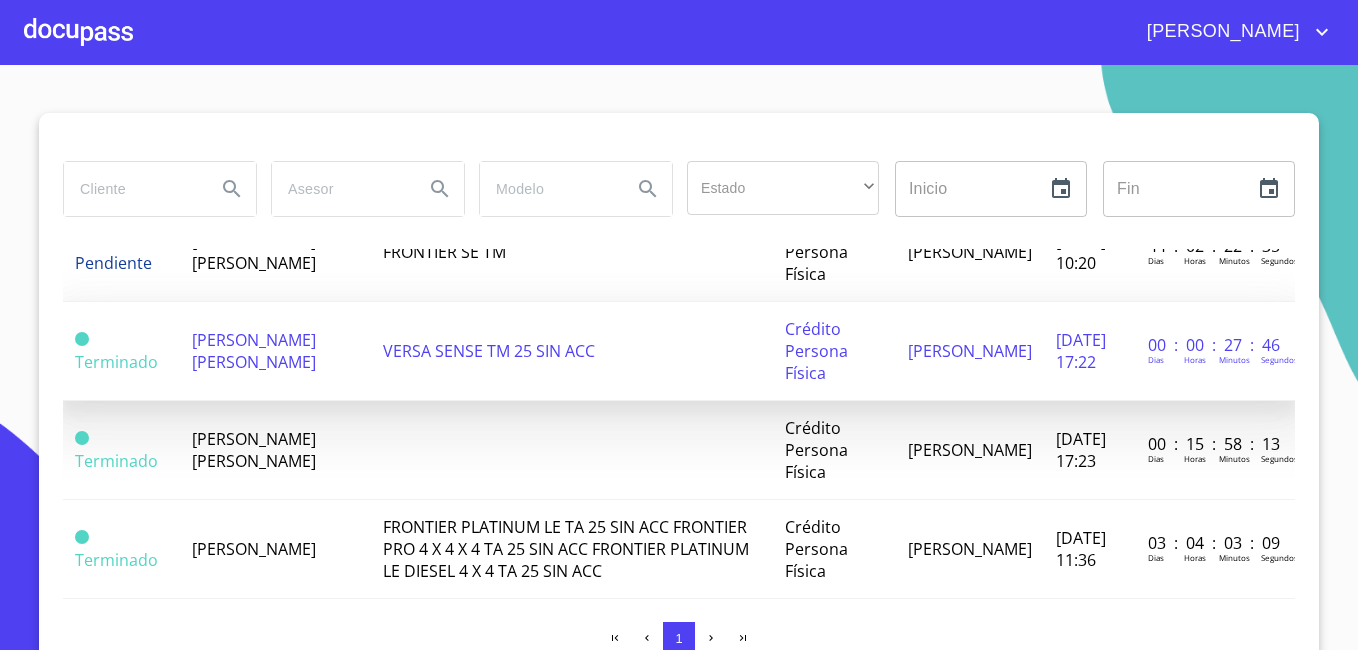 click on "[PERSON_NAME] [PERSON_NAME]" at bounding box center (254, 351) 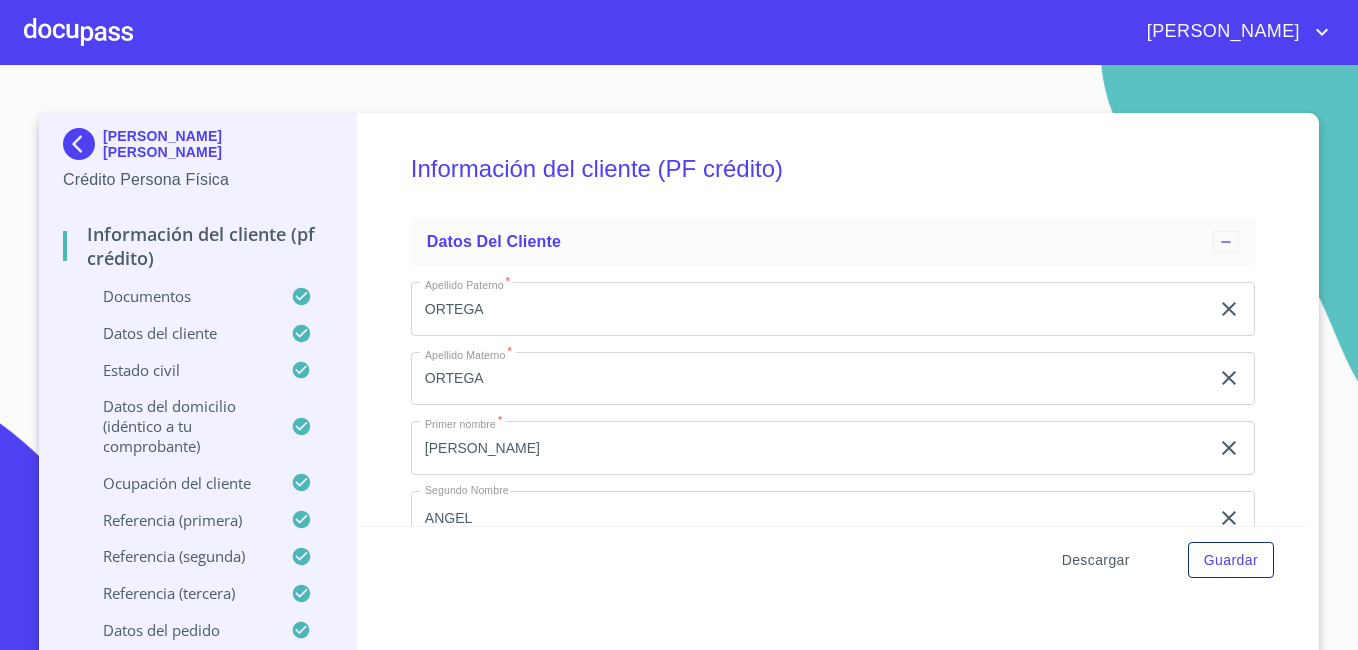 click on "Descargar" at bounding box center [1096, 560] 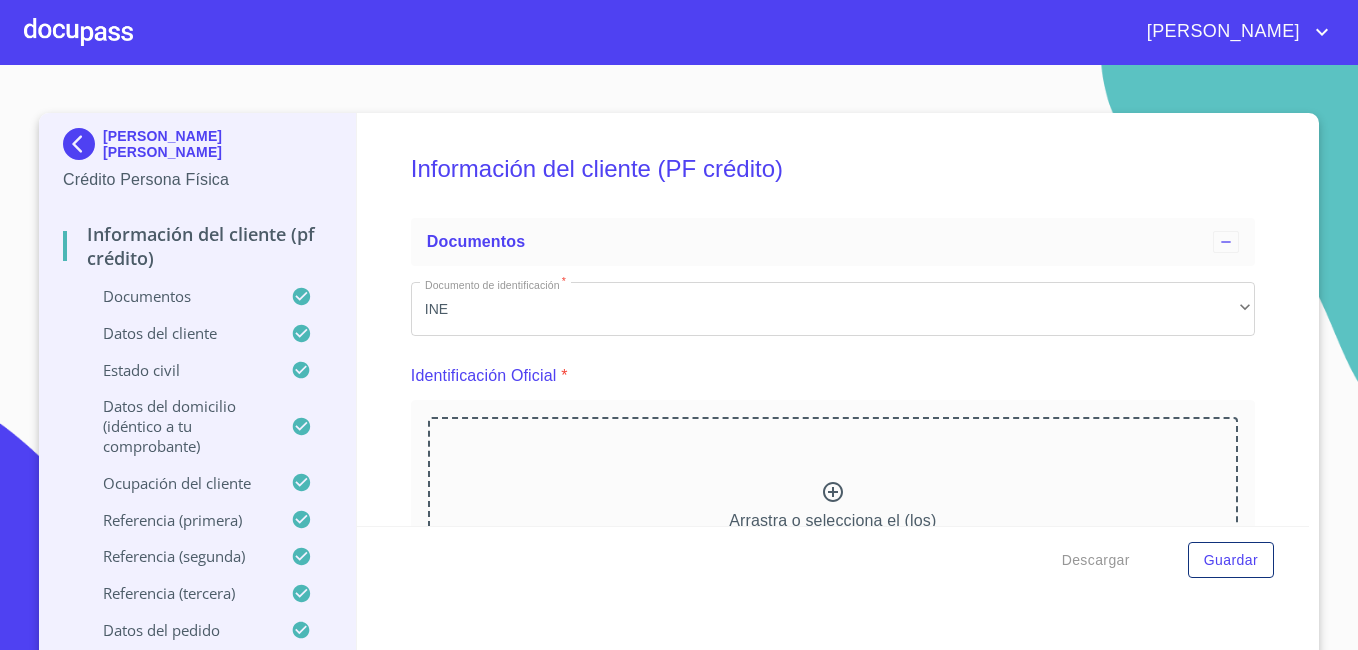 scroll, scrollTop: 0, scrollLeft: 0, axis: both 